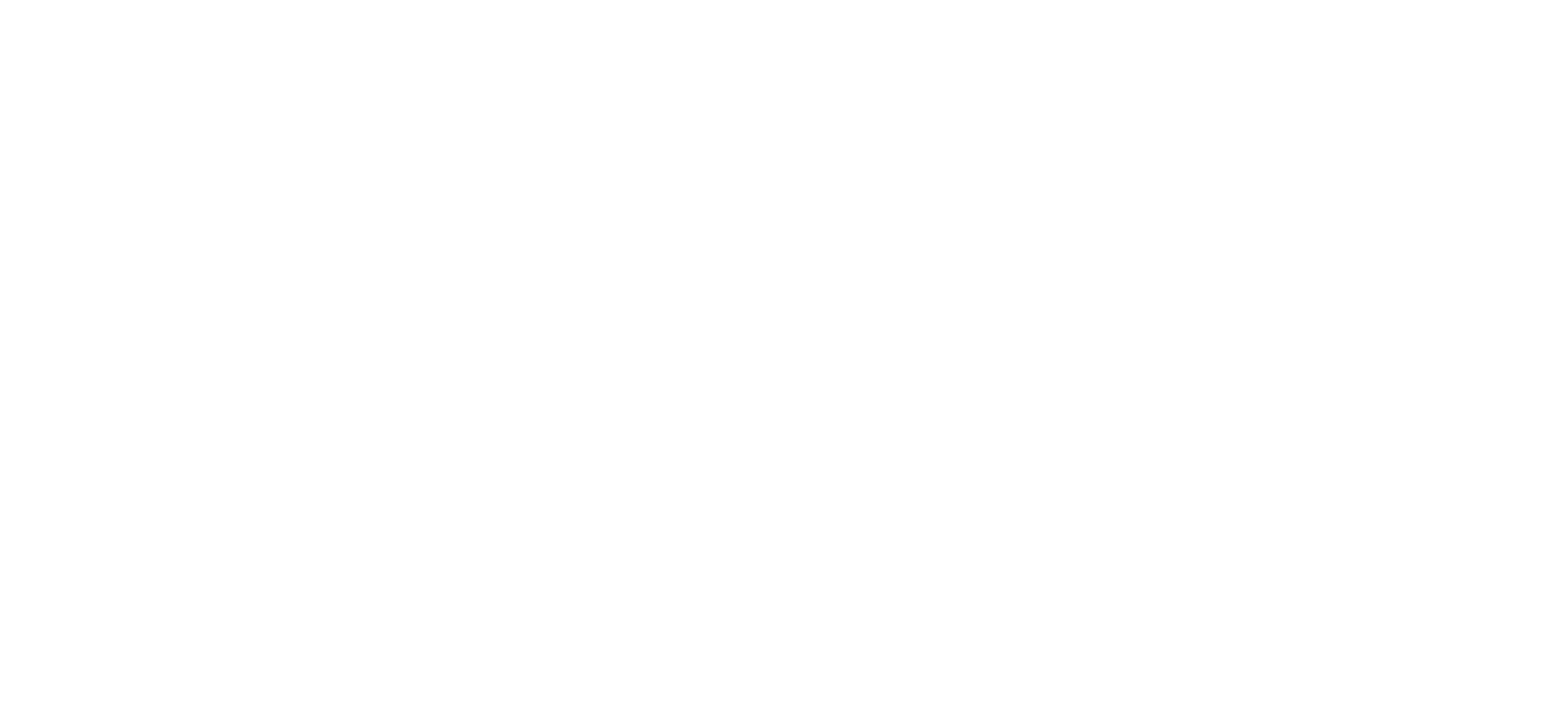scroll, scrollTop: 0, scrollLeft: 0, axis: both 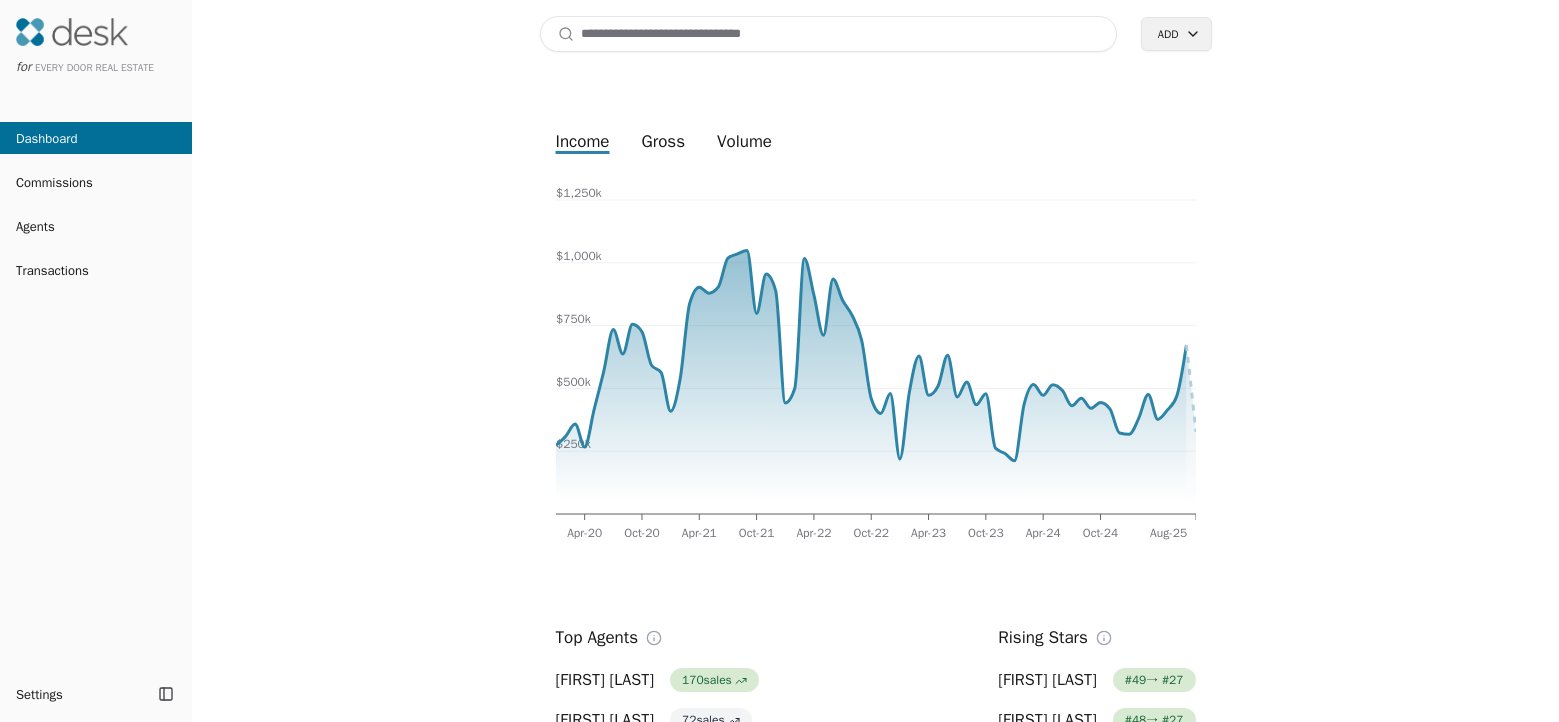 click on "Agents" at bounding box center [96, 226] 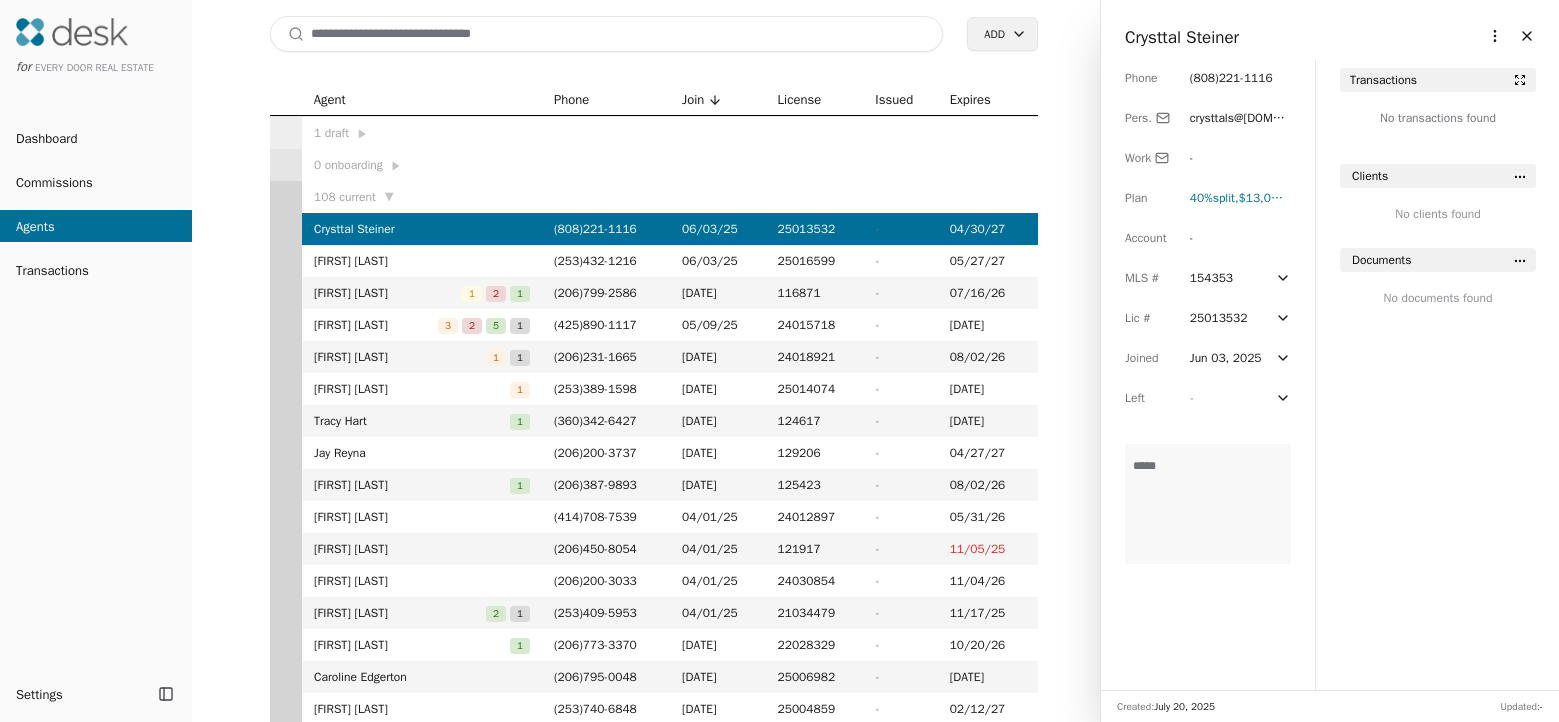 click on "Transactions" at bounding box center (44, 270) 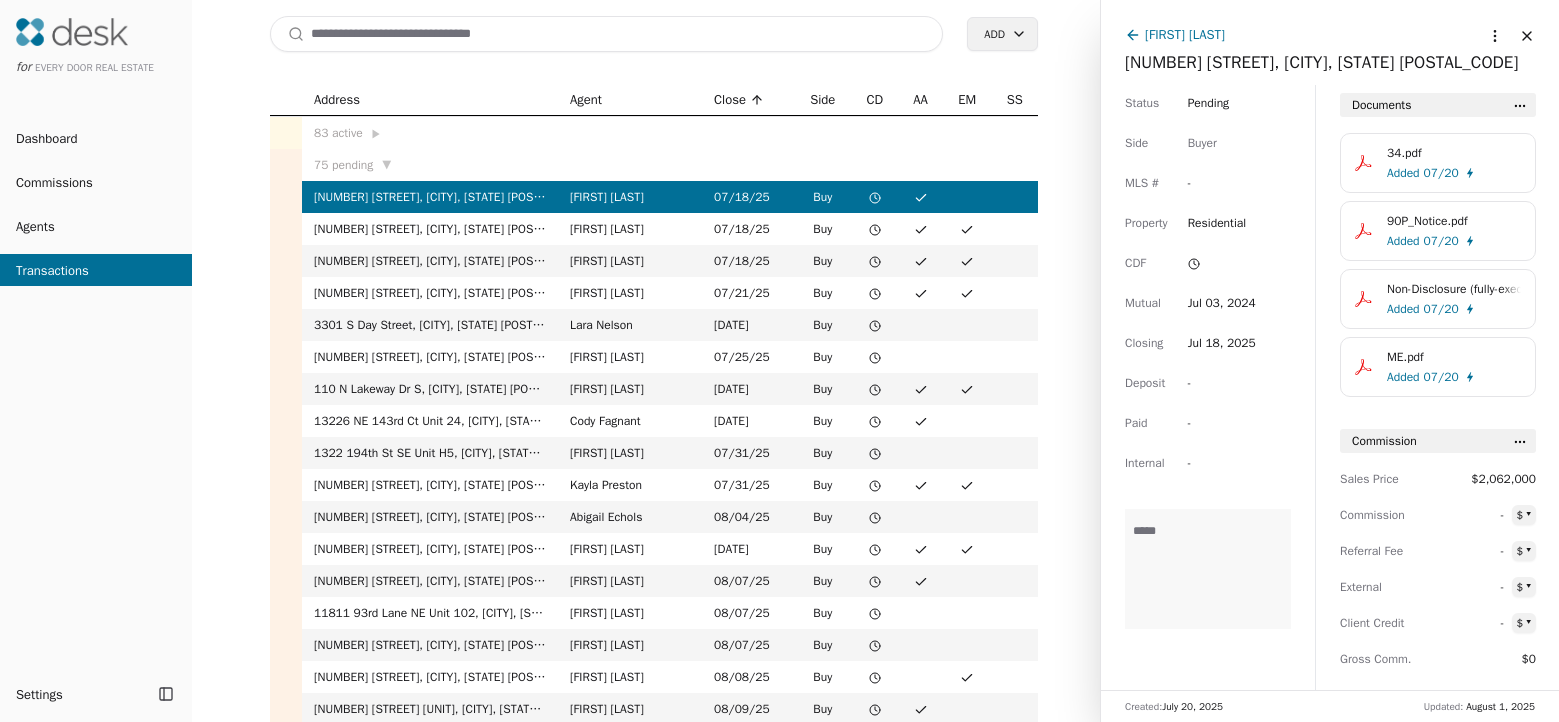 click at bounding box center [606, 34] 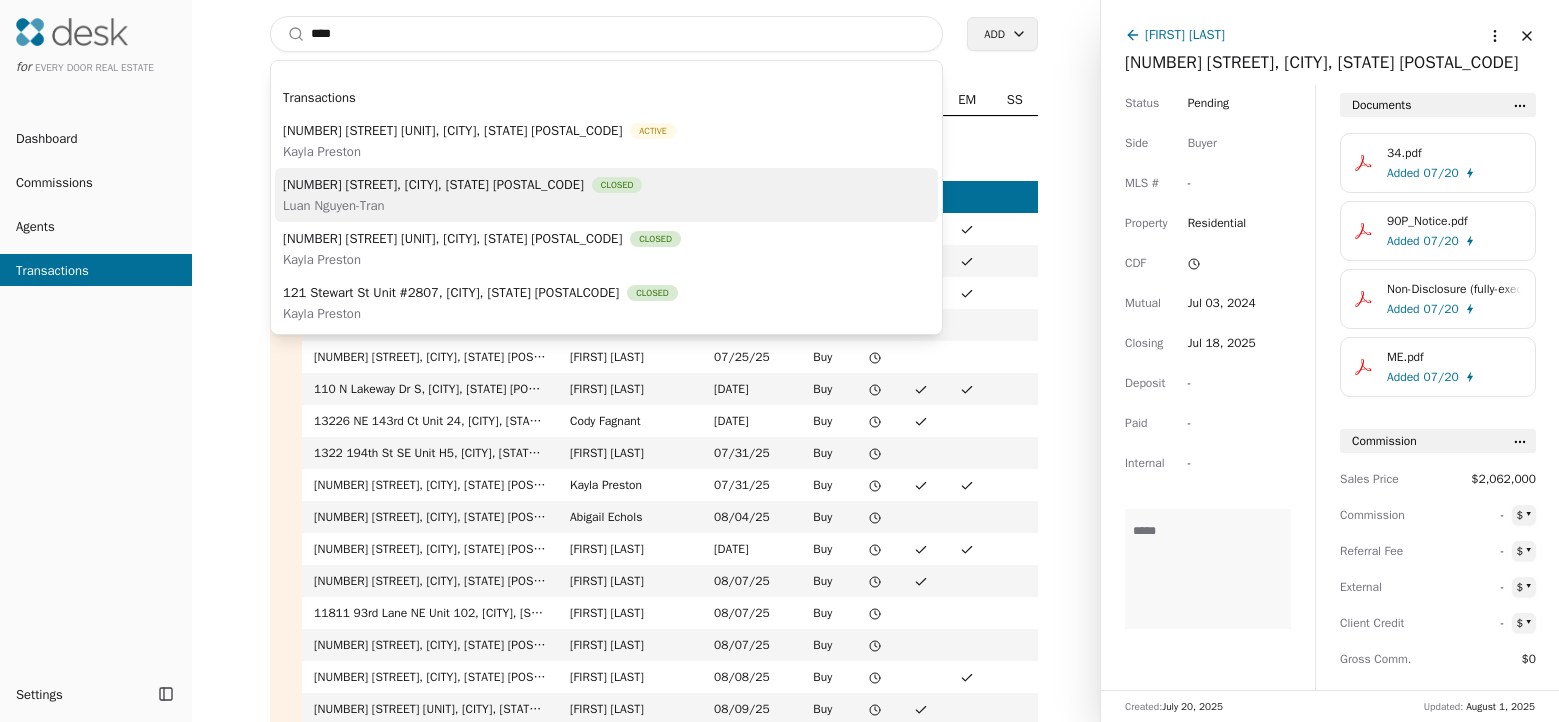 type on "****" 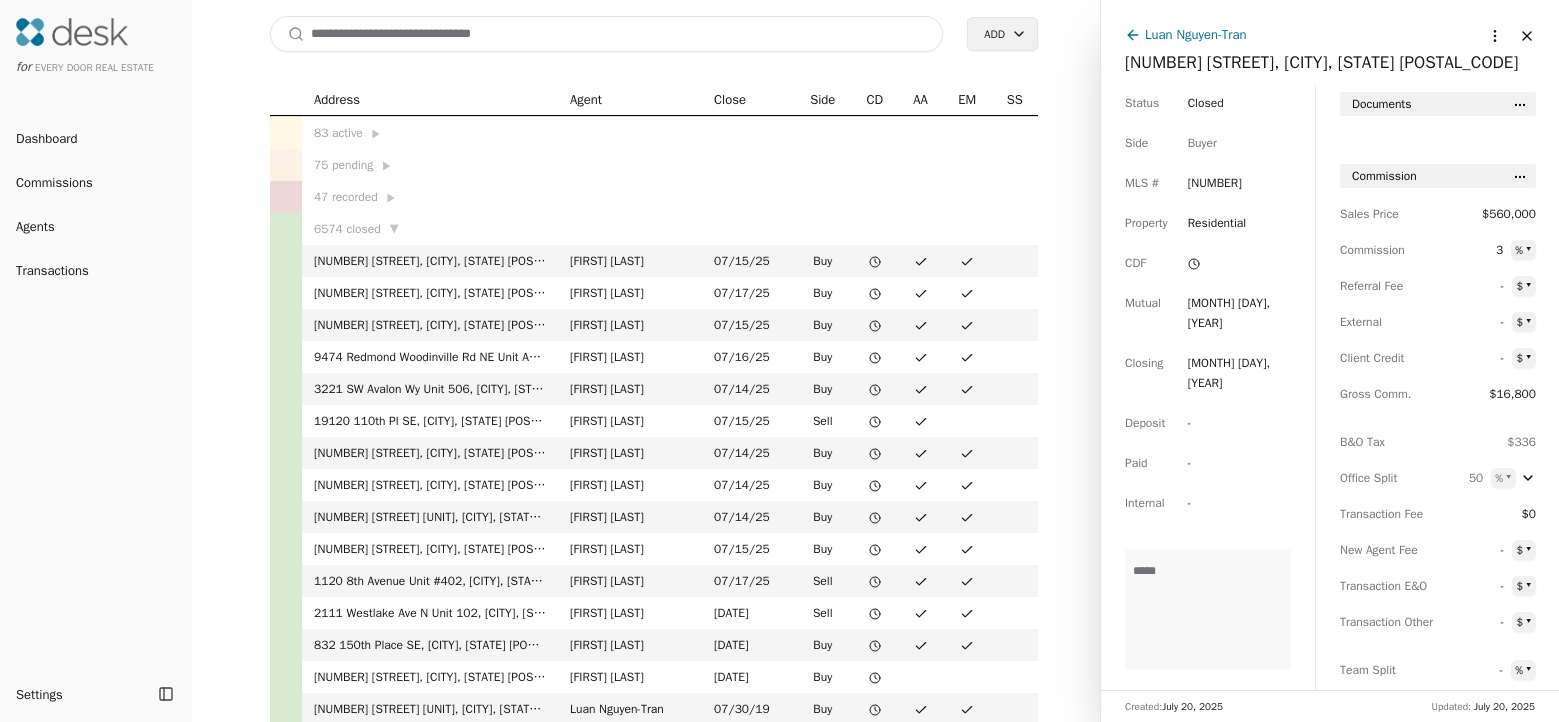scroll, scrollTop: 0, scrollLeft: 0, axis: both 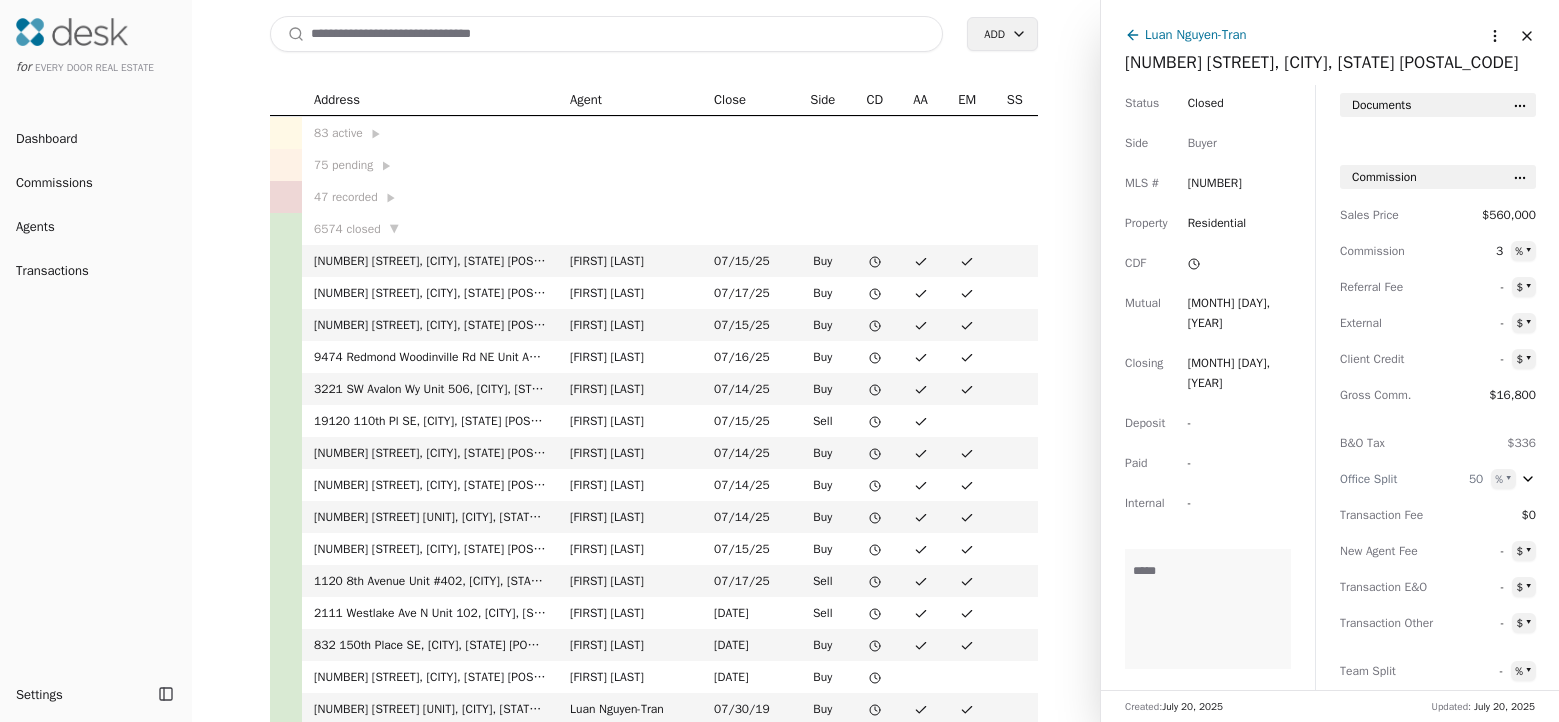 click at bounding box center [606, 34] 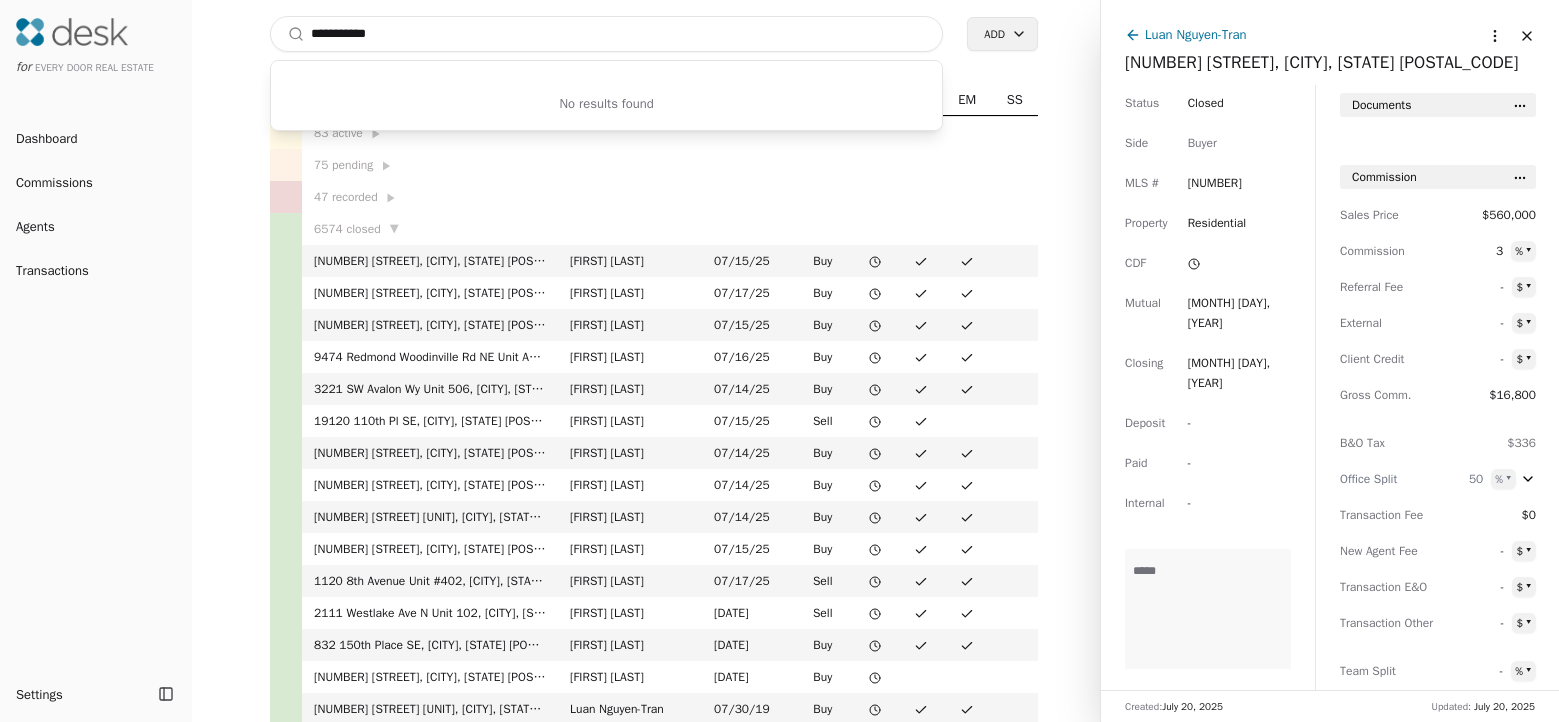 type on "**********" 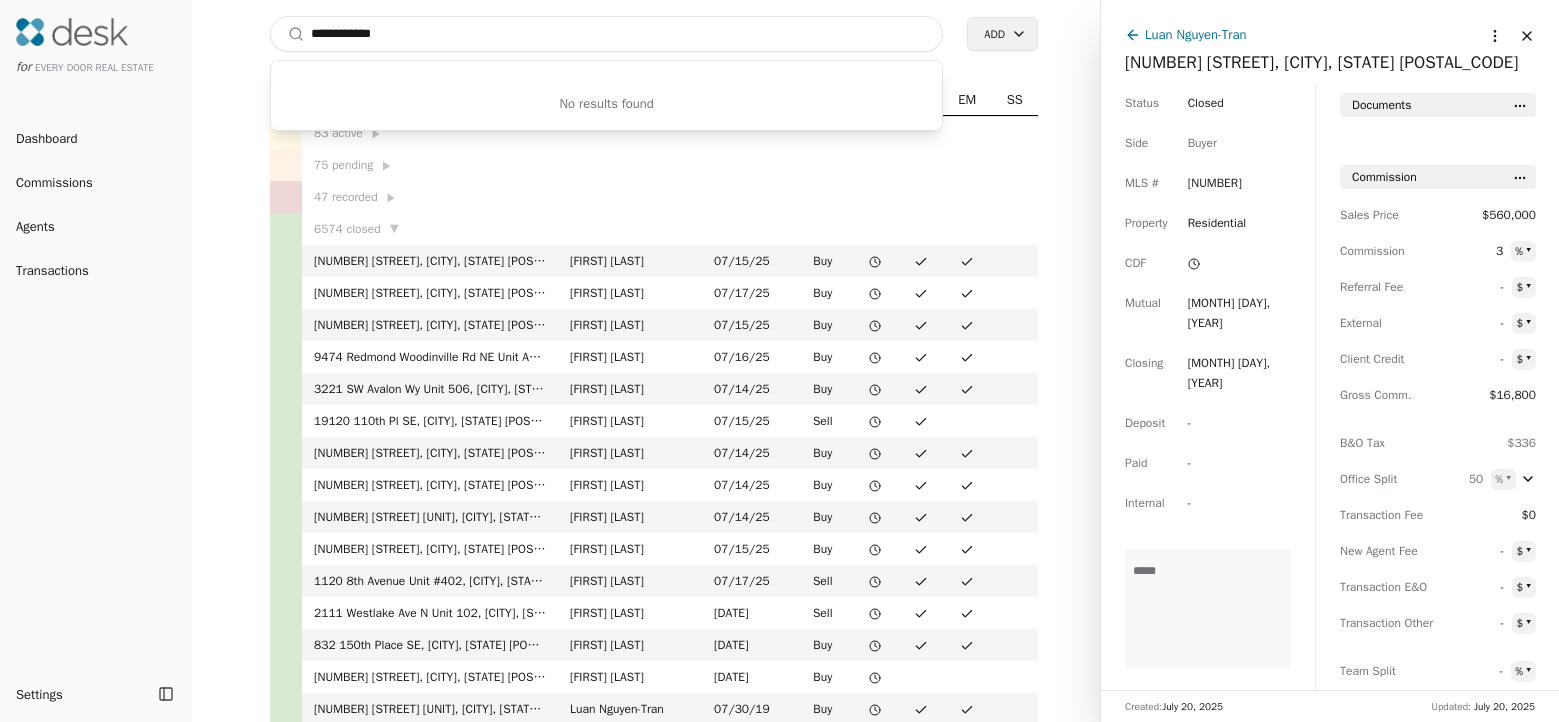 drag, startPoint x: 399, startPoint y: 33, endPoint x: 305, endPoint y: 33, distance: 94 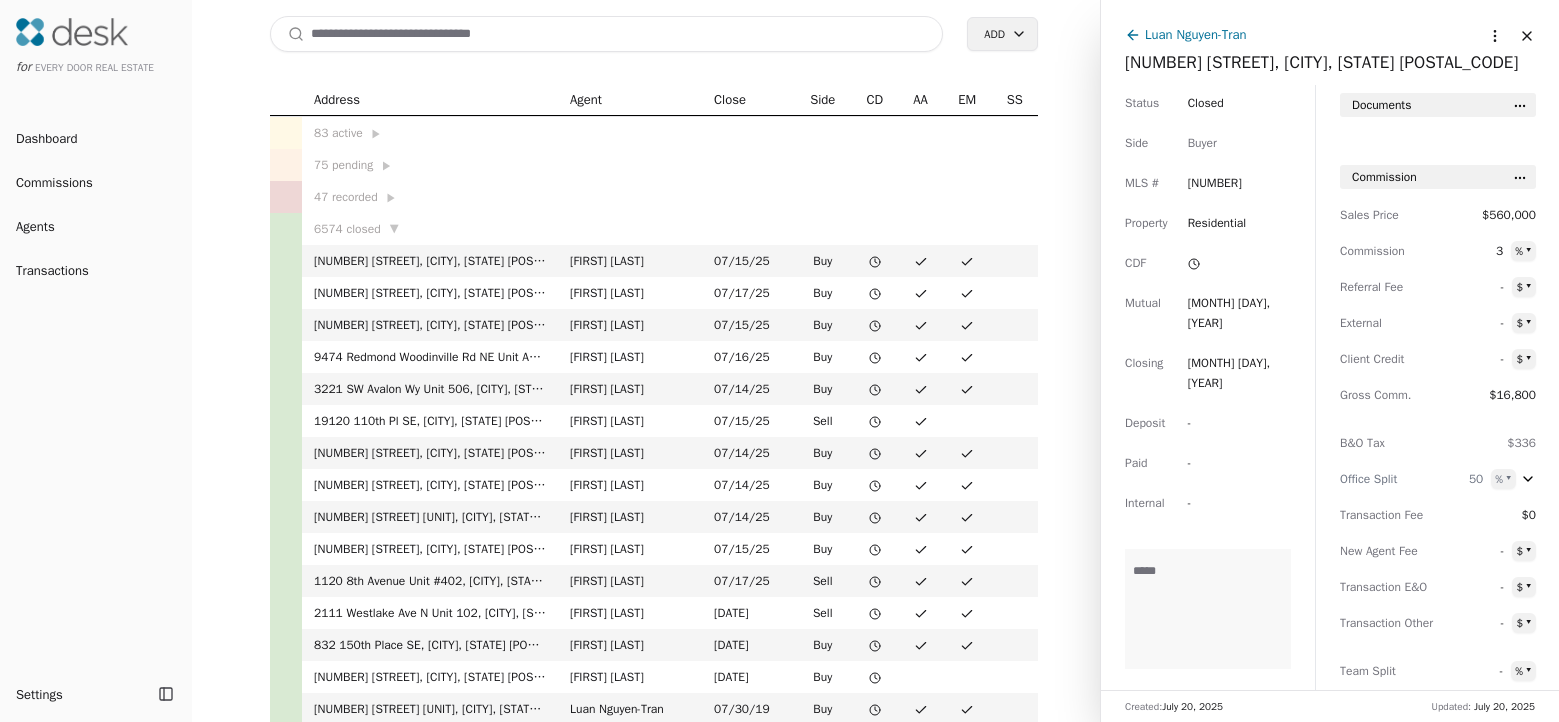 click on "Transactions" at bounding box center [44, 270] 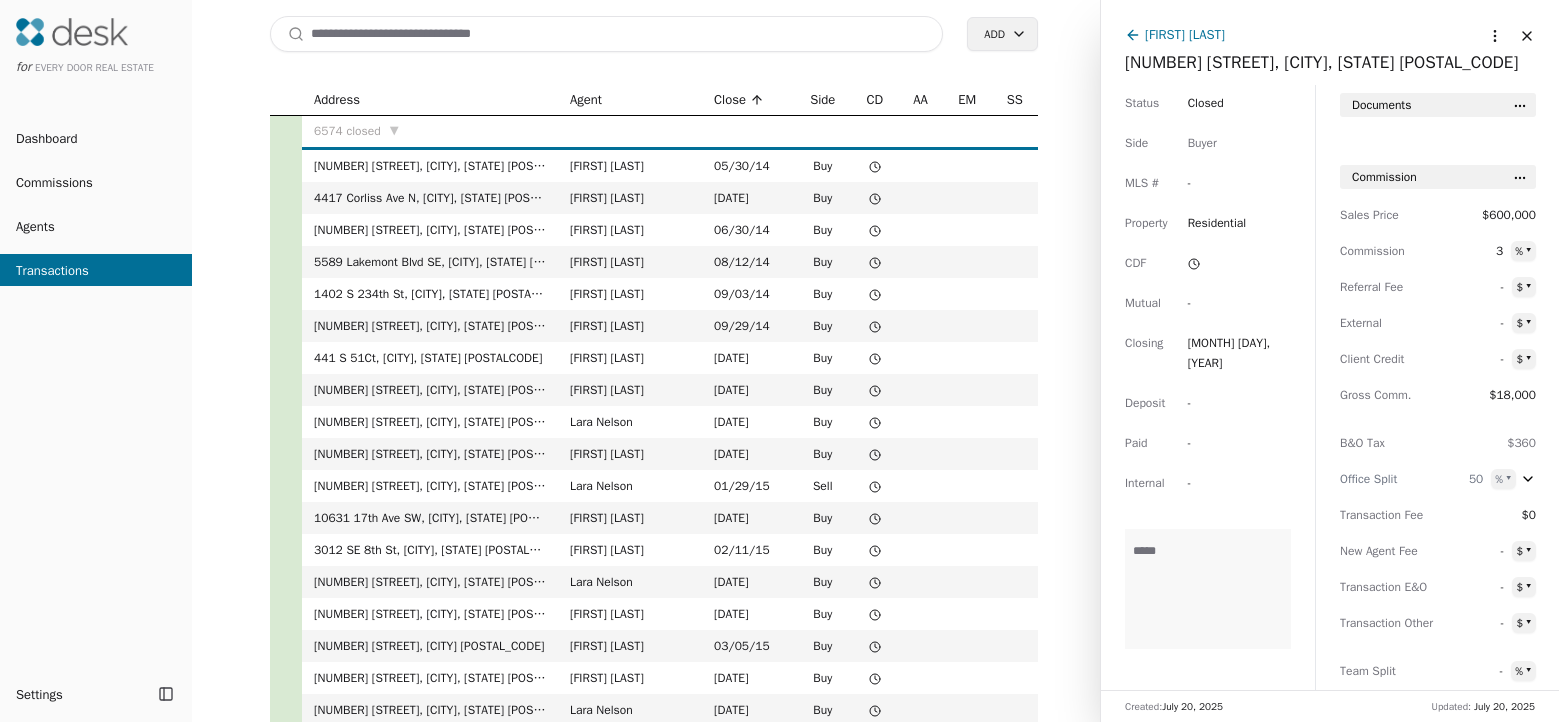 scroll, scrollTop: 0, scrollLeft: 0, axis: both 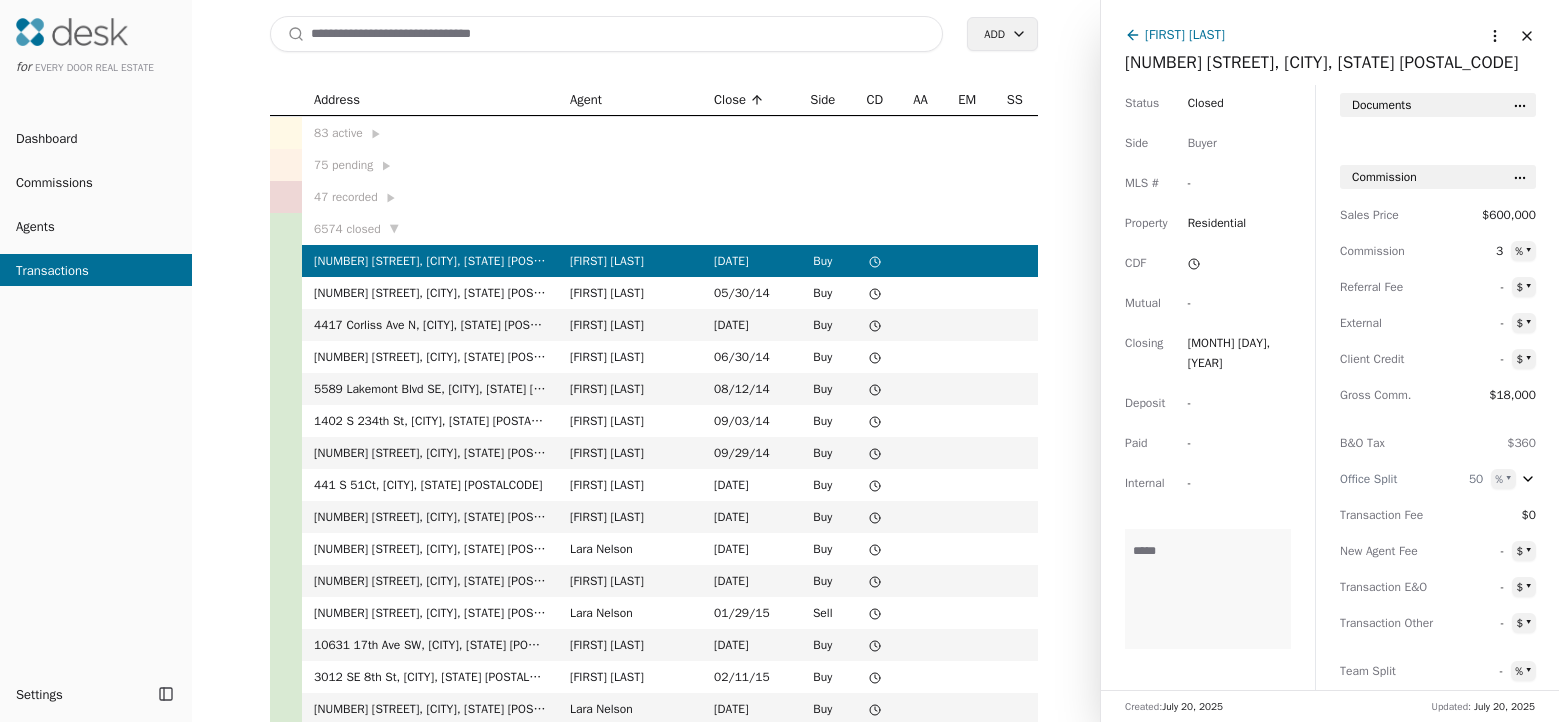 click at bounding box center (606, 34) 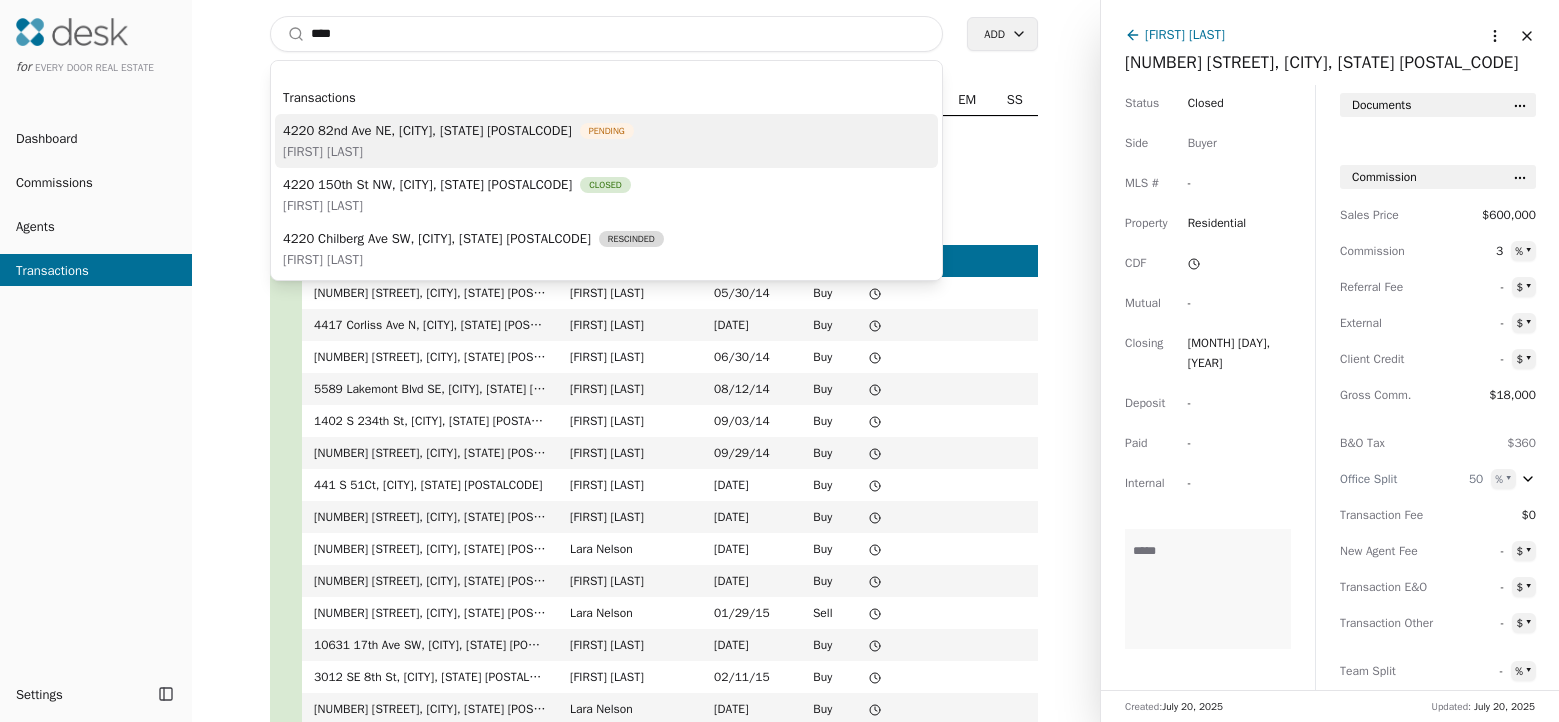 type on "****" 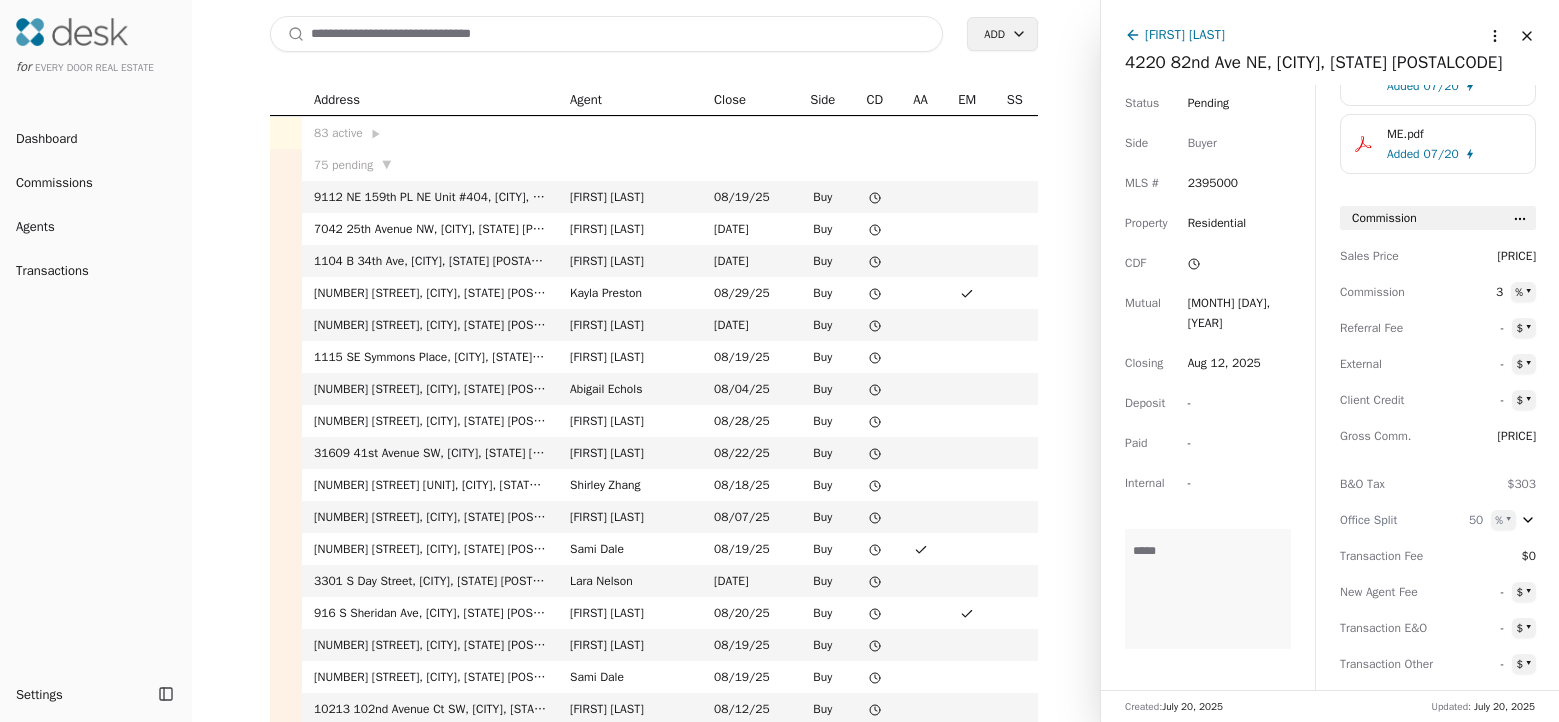 scroll, scrollTop: 0, scrollLeft: 0, axis: both 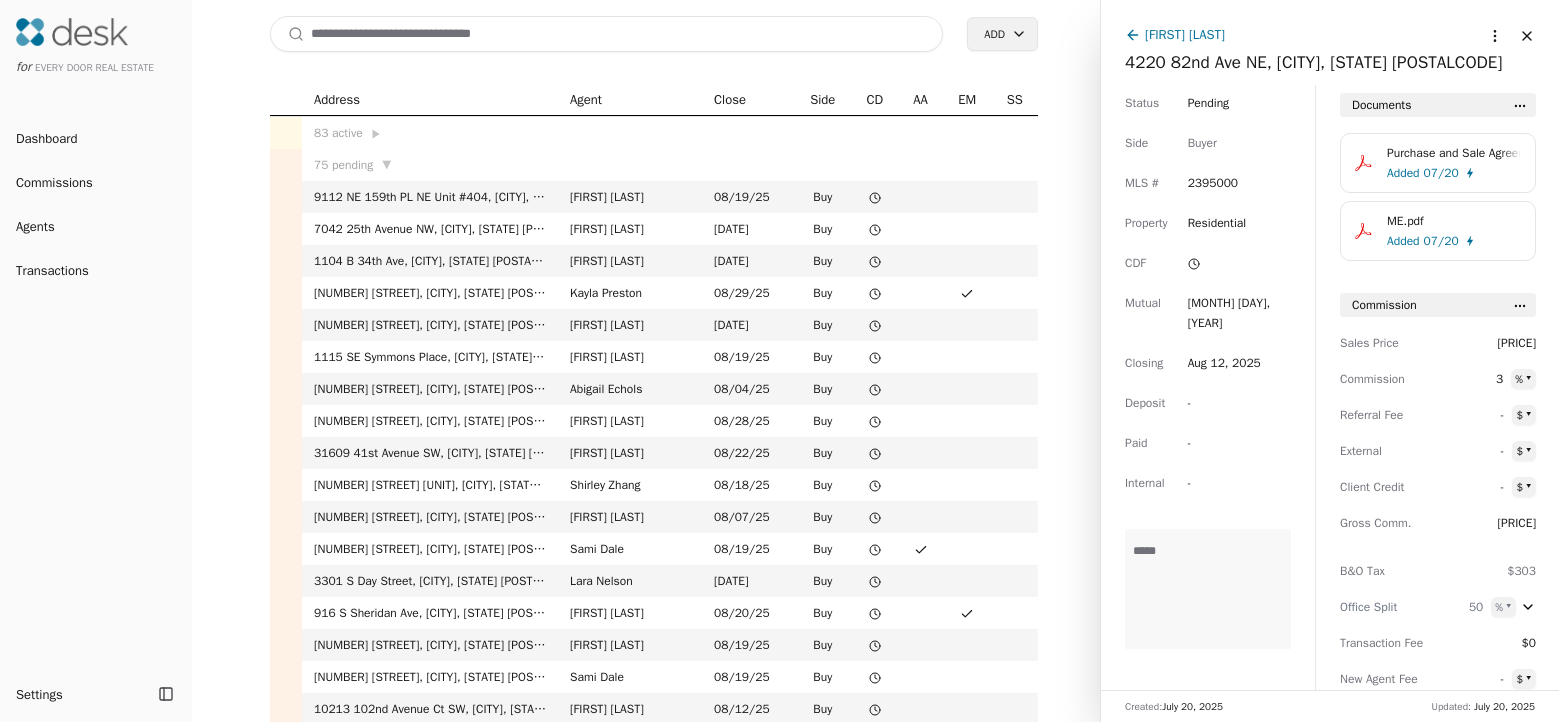 click on "for Every Door Real Estate Dashboard Commissions Agents Transactions Settings Toggle Sidebar Toggle Sidebar Search Add Address Agent Close Side CD AA EM SS 83   active ▶ 75   pending ▼ 9112 NE 159th PL NE Unit #404, [CITY], [STATE] [POSTALCODE] [FIRST] [LAST] 08/19/25 Buy 7042 25th Avenue NW, [CITY], [STATE] [POSTALCODE] [FIRST] [LAST] 08/26/25 Buy 1104 B 34th Ave, [CITY], [STATE] [POSTALCODE] [FIRST] [LAST] 09/04/25 Buy 2718 N Alder Street, [CITY], [STATE] [POSTALCODE] [FIRST] [LAST] 08/29/25 Buy 4128 NW 29th Street, [CITY], [STATE] [POSTALCODE] [FIRST] [LAST] 09/01/25 Buy 1115 SE Symmons Place, [CITY], [STATE] [POSTALCODE] [FIRST] [LAST] 08/19/25 Buy 19511 129th Avenue NE, [CITY], [STATE] [POSTALCODE] [FIRST] [LAST] 08/04/25 Buy 22531 92 Avenue W, [CITY], [STATE] [POSTALCODE] [FIRST] [LAST] 08/28/25 Buy 31609 41st Avenue SW, [CITY], [STATE] [POSTALCODE] [FIRST] [LAST] 08/22/25 Buy 2551 Thorndyke Avenue W Unit 302, [CITY], [STATE] [POSTALCODE] [FIRST] [LAST] 08/18/25 Buy 4727 NE 55th Street, [CITY], [STATE] [POSTALCODE] [FIRST] [LAST] 08/07/25 Buy 3201 Bettas Road, [CITY], [STATE] [POSTALCODE] [FIRST] [LAST] 08/19/25 Buy [FIRST] [LAST] -" at bounding box center [779, 361] 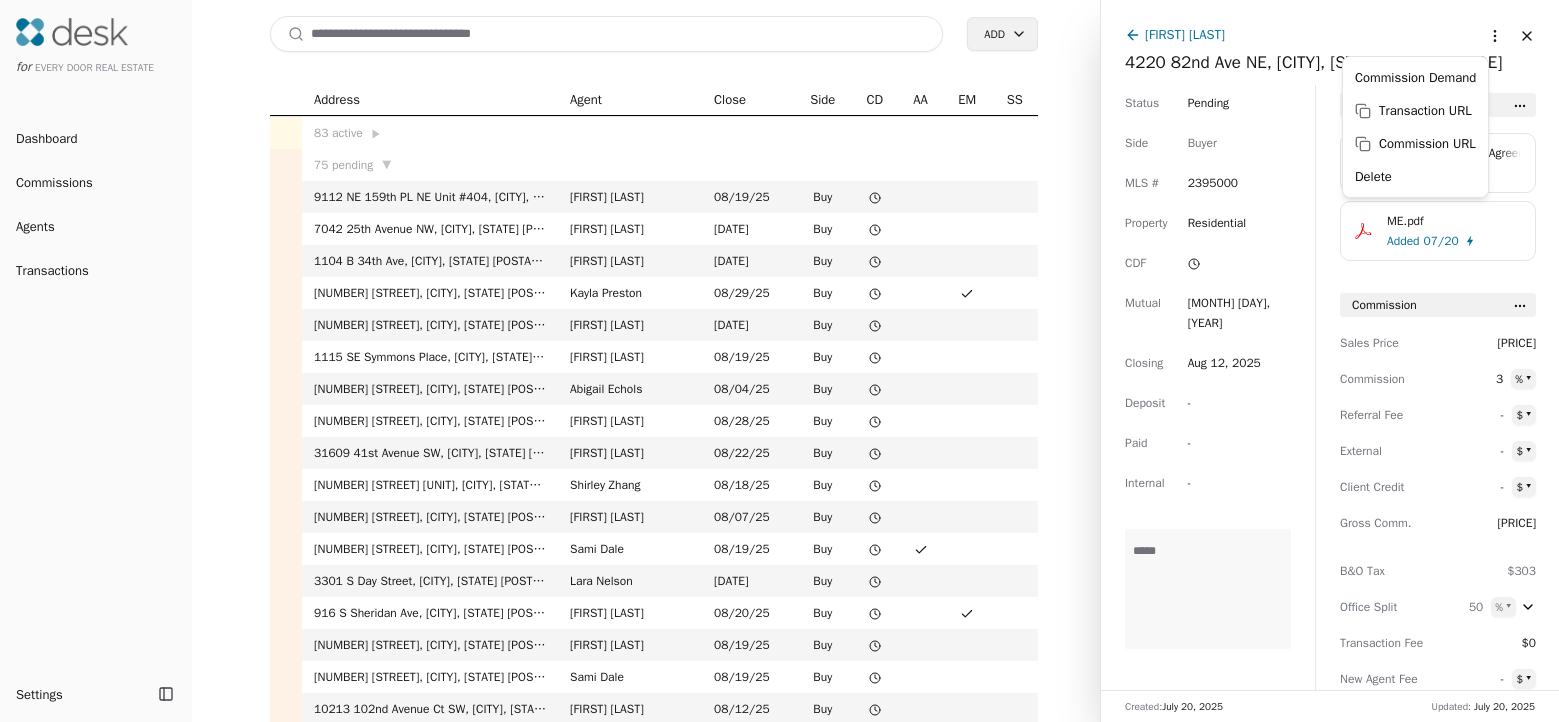 click on "for Every Door Real Estate Dashboard Commissions Agents Transactions Settings Toggle Sidebar Toggle Sidebar Search Add Address Agent Close Side CD AA EM SS 83   active ▶ 75   pending ▼ 9112 NE 159th PL NE Unit #404, [CITY], [STATE] [POSTALCODE] [FIRST] [LAST] 08/19/25 Buy 7042 25th Avenue NW, [CITY], [STATE] [POSTALCODE] [FIRST] [LAST] 08/26/25 Buy 1104 B 34th Ave, [CITY], [STATE] [POSTALCODE] [FIRST] [LAST] 09/04/25 Buy 2718 N Alder Street, [CITY], [STATE] [POSTALCODE] [FIRST] [LAST] 08/29/25 Buy 4128 NW 29th Street, [CITY], [STATE] [POSTALCODE] [FIRST] [LAST] 09/01/25 Buy 1115 SE Symmons Place, [CITY], [STATE] [POSTALCODE] [FIRST] [LAST] 08/19/25 Buy 19511 129th Avenue NE, [CITY], [STATE] [POSTALCODE] [FIRST] [LAST] 08/04/25 Buy 22531 92 Avenue W, [CITY], [STATE] [POSTALCODE] [FIRST] [LAST] 08/28/25 Buy 31609 41st Avenue SW, [CITY], [STATE] [POSTALCODE] [FIRST] [LAST] 08/22/25 Buy 2551 Thorndyke Avenue W Unit 302, [CITY], [STATE] [POSTALCODE] [FIRST] [LAST] 08/18/25 Buy 4727 NE 55th Street, [CITY], [STATE] [POSTALCODE] [FIRST] [LAST] 08/07/25 Buy 3201 Bettas Road, [CITY], [STATE] [POSTALCODE] [FIRST] [LAST] 08/19/25 Buy [FIRST] [LAST] -" at bounding box center (779, 361) 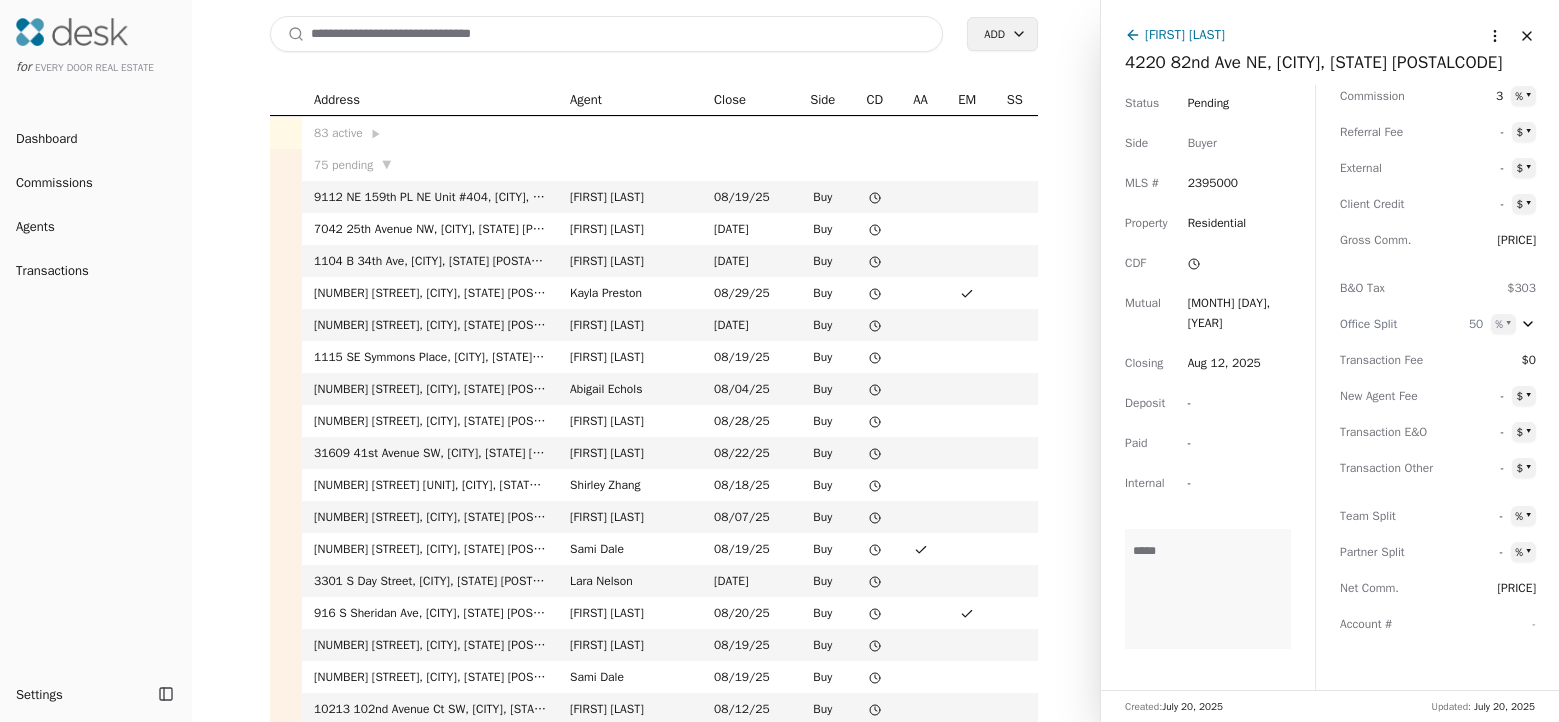 scroll, scrollTop: 0, scrollLeft: 0, axis: both 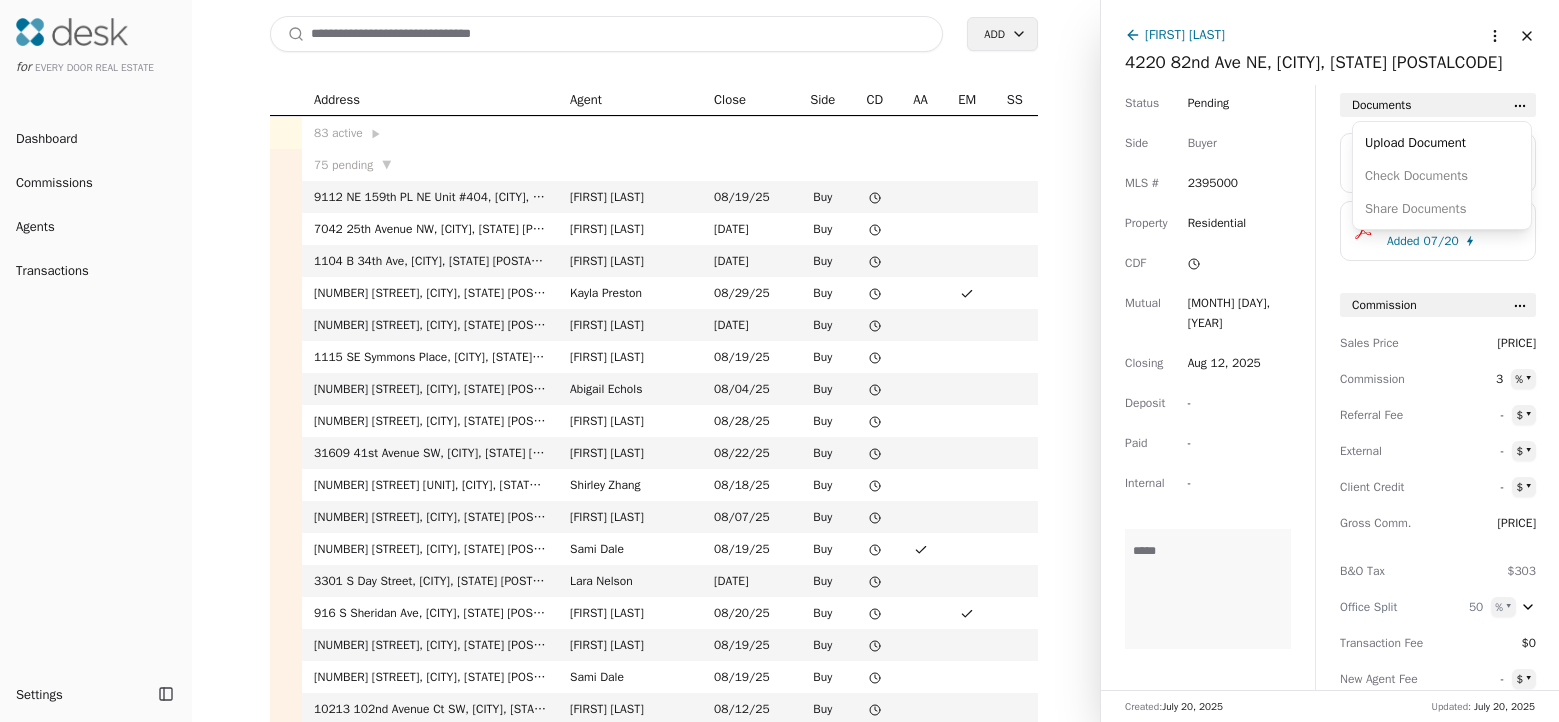 click on "for Every Door Real Estate Dashboard Commissions Agents Transactions Settings Toggle Sidebar Toggle Sidebar Search Add Address Agent Close Side CD AA EM SS 83   active ▶ 75   pending ▼ 9112 NE 159th PL NE Unit #404, [CITY], [STATE] [POSTALCODE] [FIRST] [LAST] 08/19/25 Buy 7042 25th Avenue NW, [CITY], [STATE] [POSTALCODE] [FIRST] [LAST] 08/26/25 Buy 1104 B 34th Ave, [CITY], [STATE] [POSTALCODE] [FIRST] [LAST] 09/04/25 Buy 2718 N Alder Street, [CITY], [STATE] [POSTALCODE] [FIRST] [LAST] 08/29/25 Buy 4128 NW 29th Street, [CITY], [STATE] [POSTALCODE] [FIRST] [LAST] 09/01/25 Buy 1115 SE Symmons Place, [CITY], [STATE] [POSTALCODE] [FIRST] [LAST] 08/19/25 Buy 19511 129th Avenue NE, [CITY], [STATE] [POSTALCODE] [FIRST] [LAST] 08/04/25 Buy 22531 92 Avenue W, [CITY], [STATE] [POSTALCODE] [FIRST] [LAST] 08/28/25 Buy 31609 41st Avenue SW, [CITY], [STATE] [POSTALCODE] [FIRST] [LAST] 08/22/25 Buy 2551 Thorndyke Avenue W Unit 302, [CITY], [STATE] [POSTALCODE] [FIRST] [LAST] 08/18/25 Buy 4727 NE 55th Street, [CITY], [STATE] [POSTALCODE] [FIRST] [LAST] 08/07/25 Buy 3201 Bettas Road, [CITY], [STATE] [POSTALCODE] [FIRST] [LAST] 08/19/25 Buy [FIRST] [LAST] -" at bounding box center [779, 361] 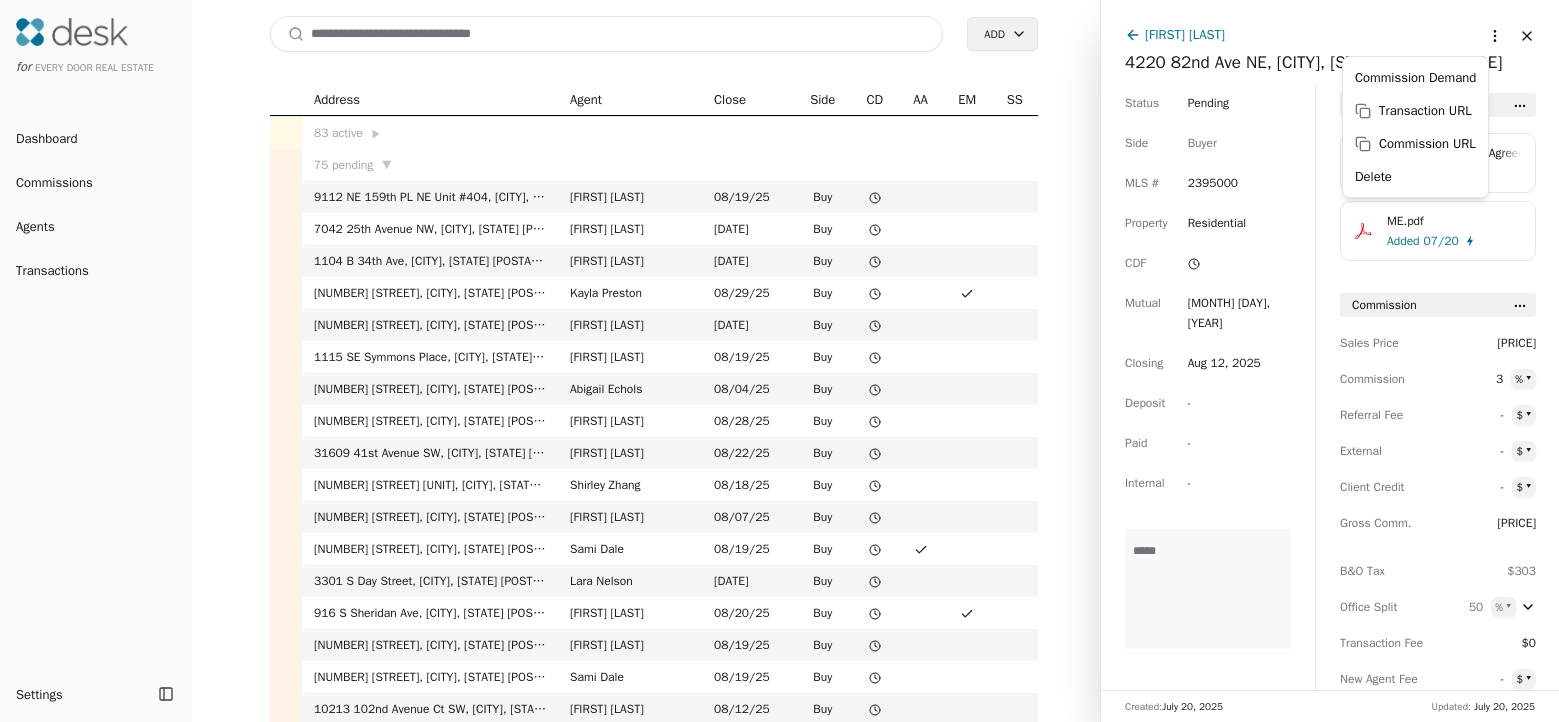 click on "for Every Door Real Estate Dashboard Commissions Agents Transactions Settings Toggle Sidebar Toggle Sidebar Search Add Address Agent Close Side CD AA EM SS 83   active ▶ 75   pending ▼ 9112 NE 159th PL NE Unit #404, [CITY], [STATE] [POSTALCODE] [FIRST] [LAST] 08/19/25 Buy 7042 25th Avenue NW, [CITY], [STATE] [POSTALCODE] [FIRST] [LAST] 08/26/25 Buy 1104 B 34th Ave, [CITY], [STATE] [POSTALCODE] [FIRST] [LAST] 09/04/25 Buy 2718 N Alder Street, [CITY], [STATE] [POSTALCODE] [FIRST] [LAST] 08/29/25 Buy 4128 NW 29th Street, [CITY], [STATE] [POSTALCODE] [FIRST] [LAST] 09/01/25 Buy 1115 SE Symmons Place, [CITY], [STATE] [POSTALCODE] [FIRST] [LAST] 08/19/25 Buy 19511 129th Avenue NE, [CITY], [STATE] [POSTALCODE] [FIRST] [LAST] 08/04/25 Buy 22531 92 Avenue W, [CITY], [STATE] [POSTALCODE] [FIRST] [LAST] 08/28/25 Buy 31609 41st Avenue SW, [CITY], [STATE] [POSTALCODE] [FIRST] [LAST] 08/22/25 Buy 2551 Thorndyke Avenue W Unit 302, [CITY], [STATE] [POSTALCODE] [FIRST] [LAST] 08/18/25 Buy 4727 NE 55th Street, [CITY], [STATE] [POSTALCODE] [FIRST] [LAST] 08/07/25 Buy 3201 Bettas Road, [CITY], [STATE] [POSTALCODE] [FIRST] [LAST] 08/19/25 Buy [FIRST] [LAST] -" at bounding box center [779, 361] 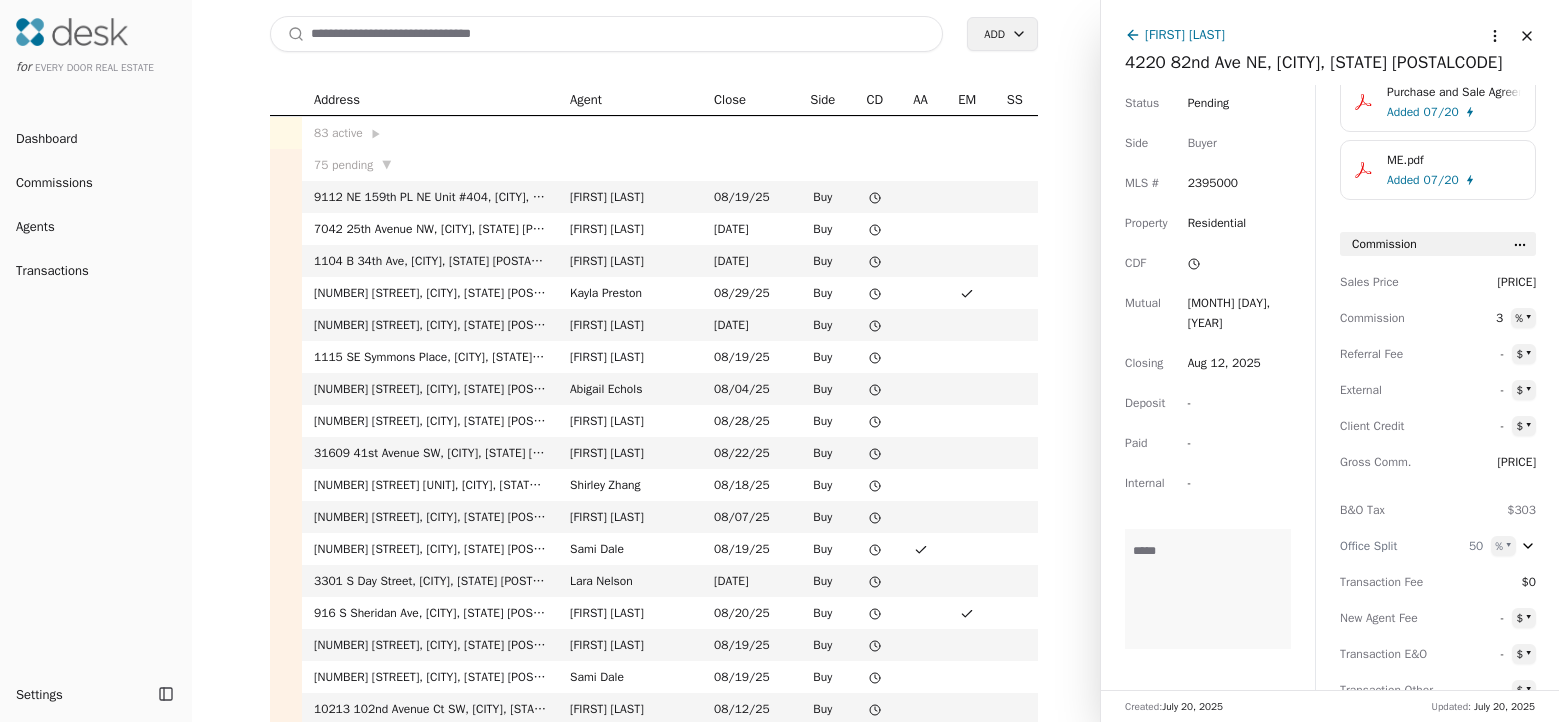 scroll, scrollTop: 0, scrollLeft: 0, axis: both 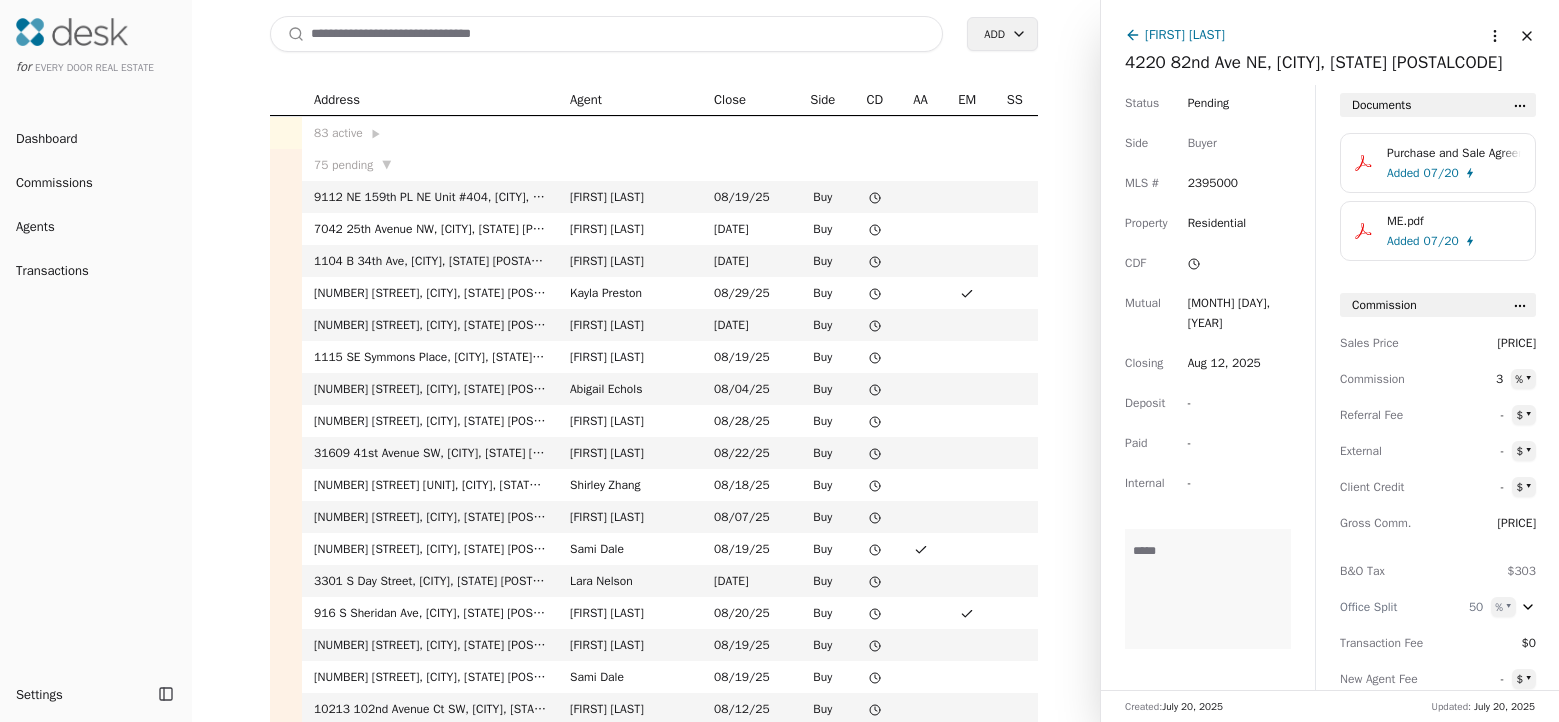 click on "[FIRST] [LAST]" at bounding box center (1185, 34) 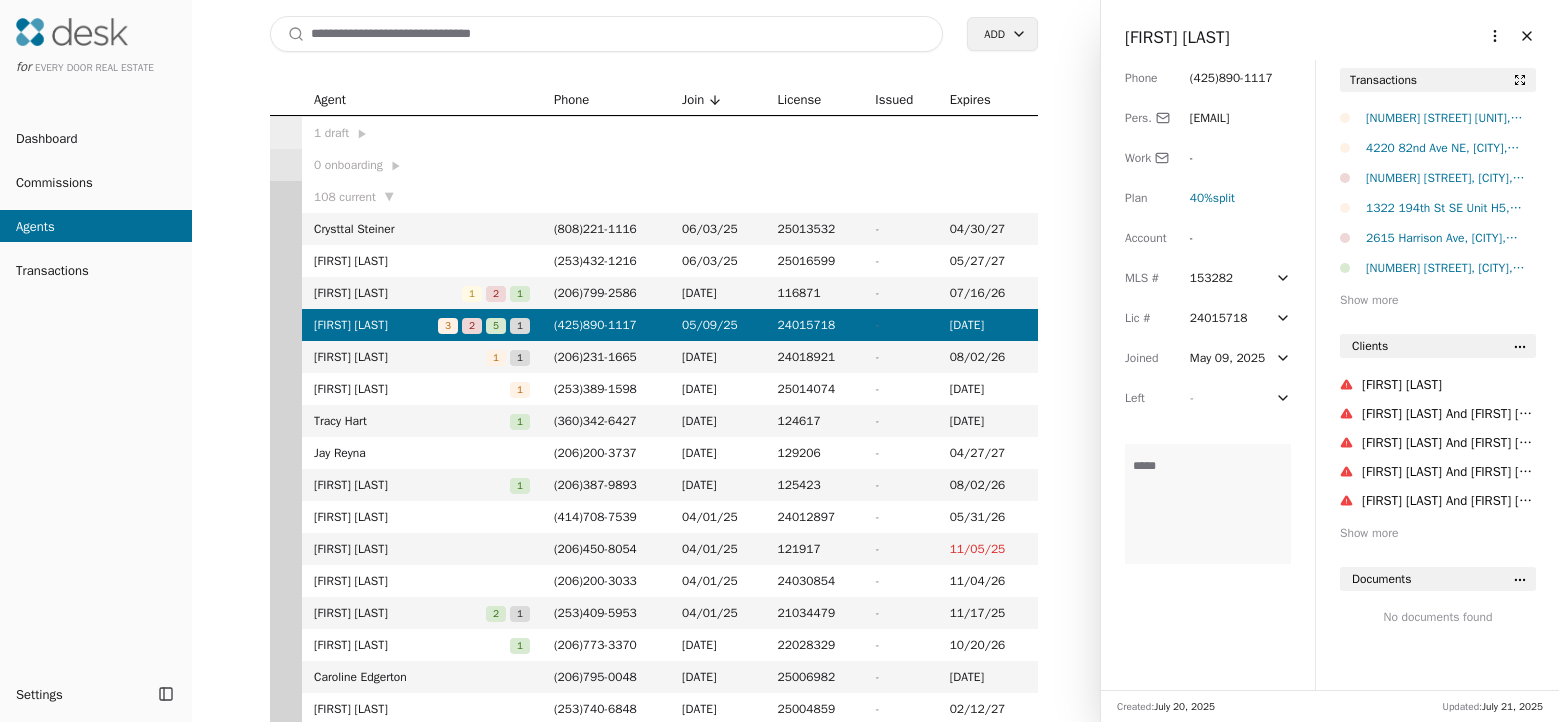 click on "4220 82nd Ave NE, [CITY], [STATE] [POSTALCODE]" at bounding box center (1451, 148) 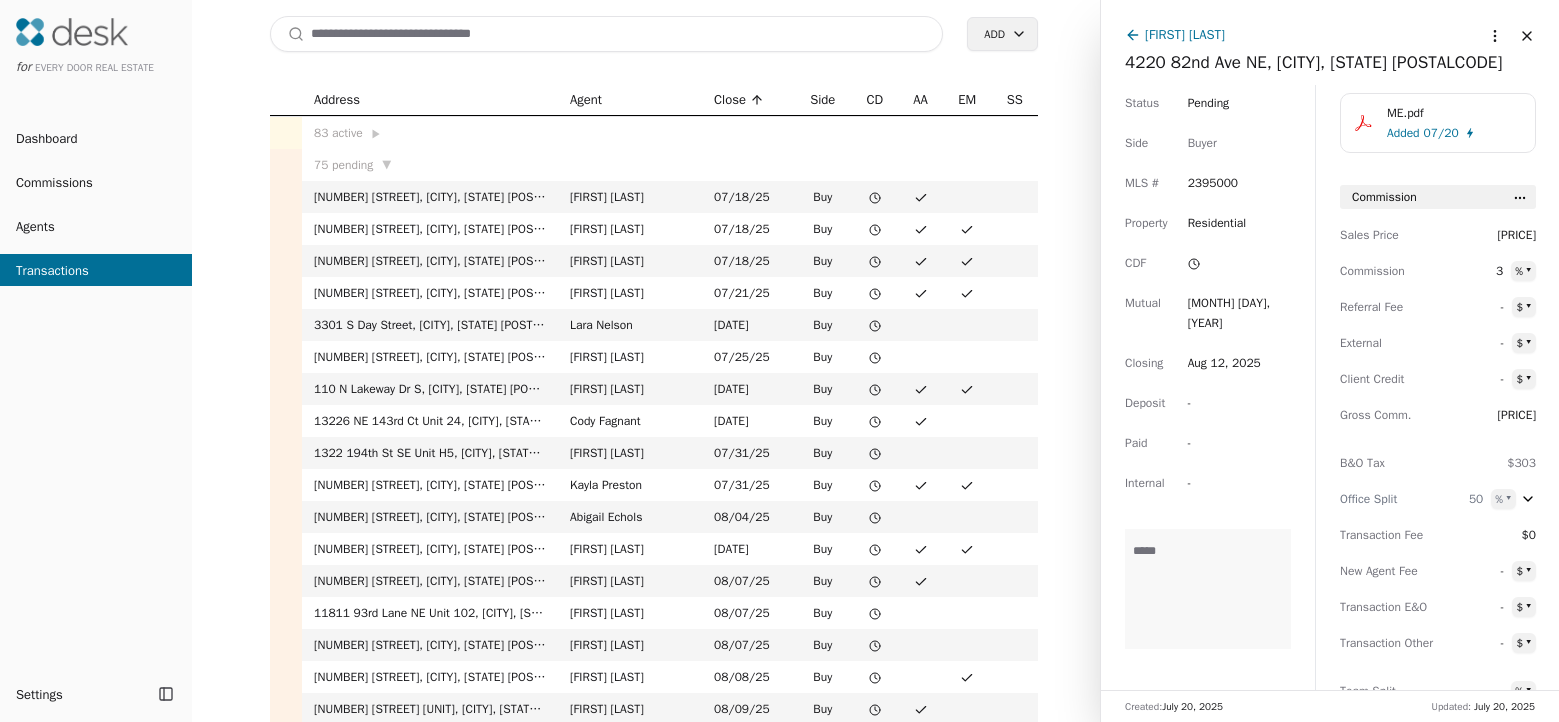 scroll, scrollTop: 0, scrollLeft: 0, axis: both 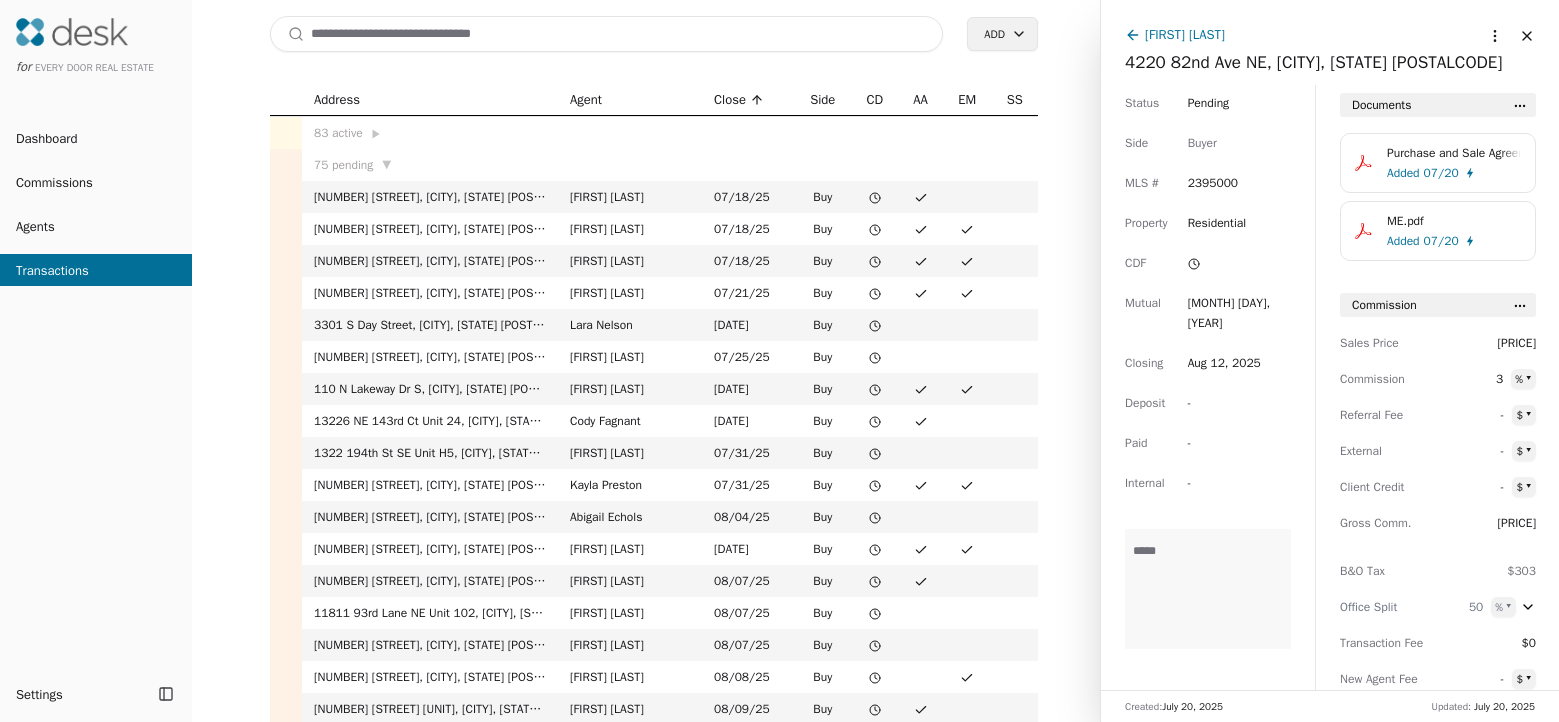 click on "[FIRST] [LAST]" at bounding box center [1185, 34] 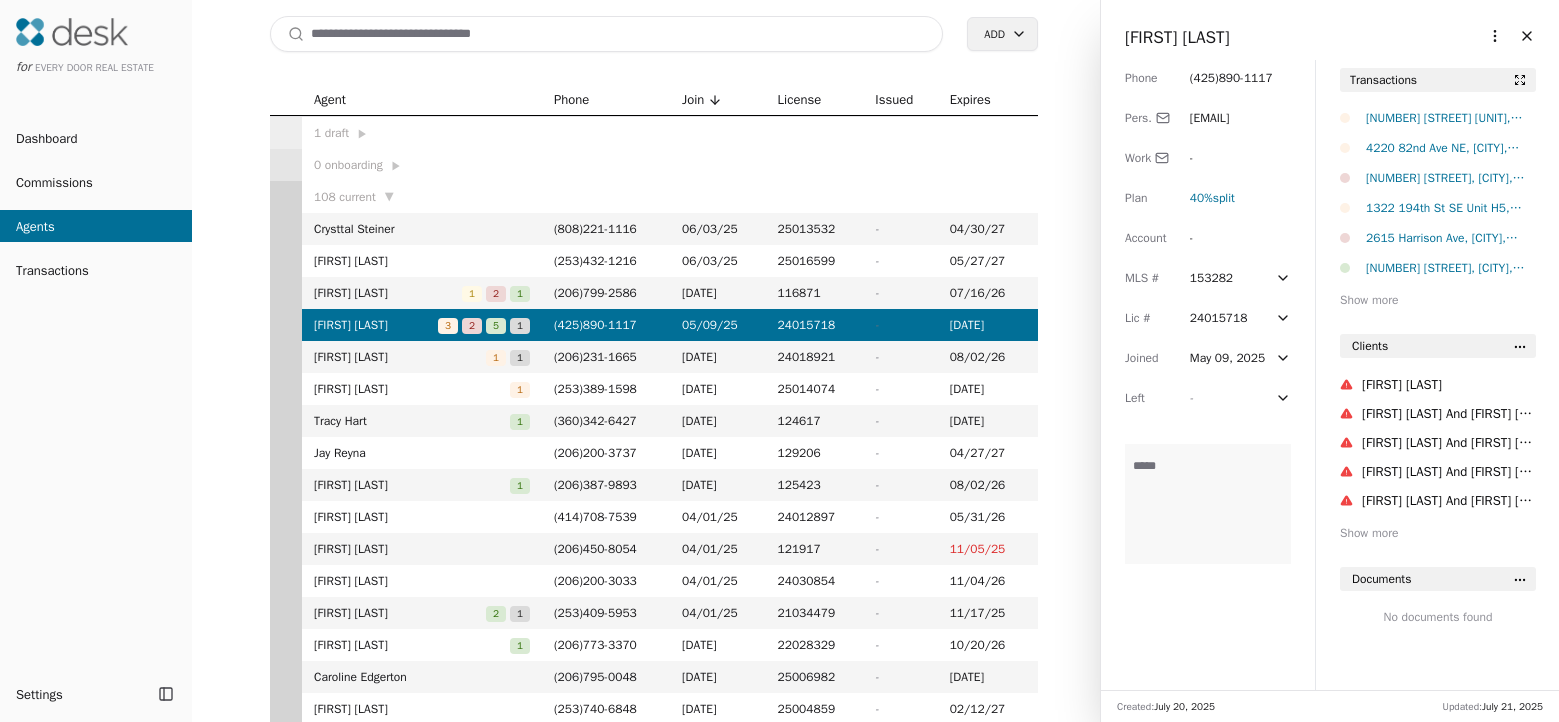 click on "4220 82nd Ave NE, [CITY], [STATE] [POSTALCODE]" at bounding box center [1451, 148] 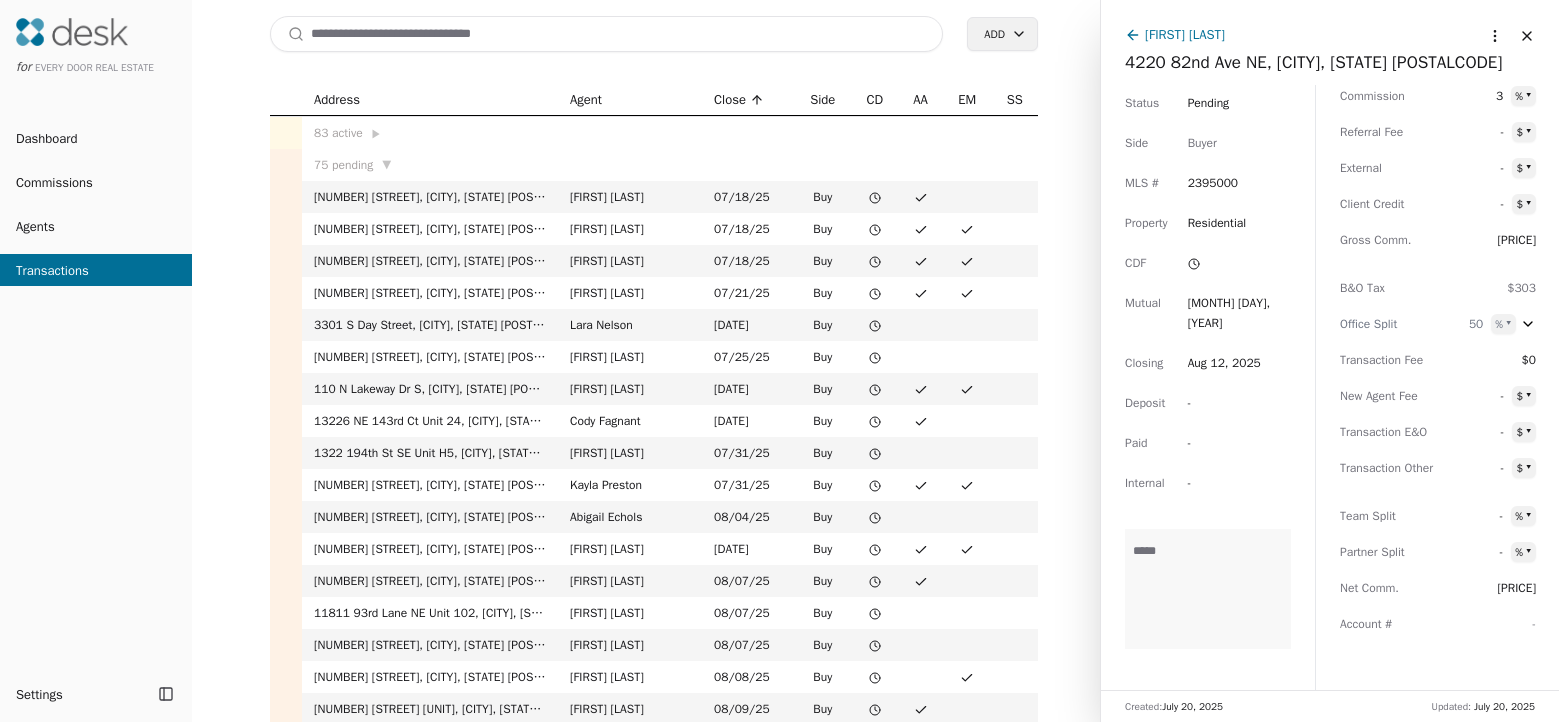 scroll, scrollTop: 0, scrollLeft: 0, axis: both 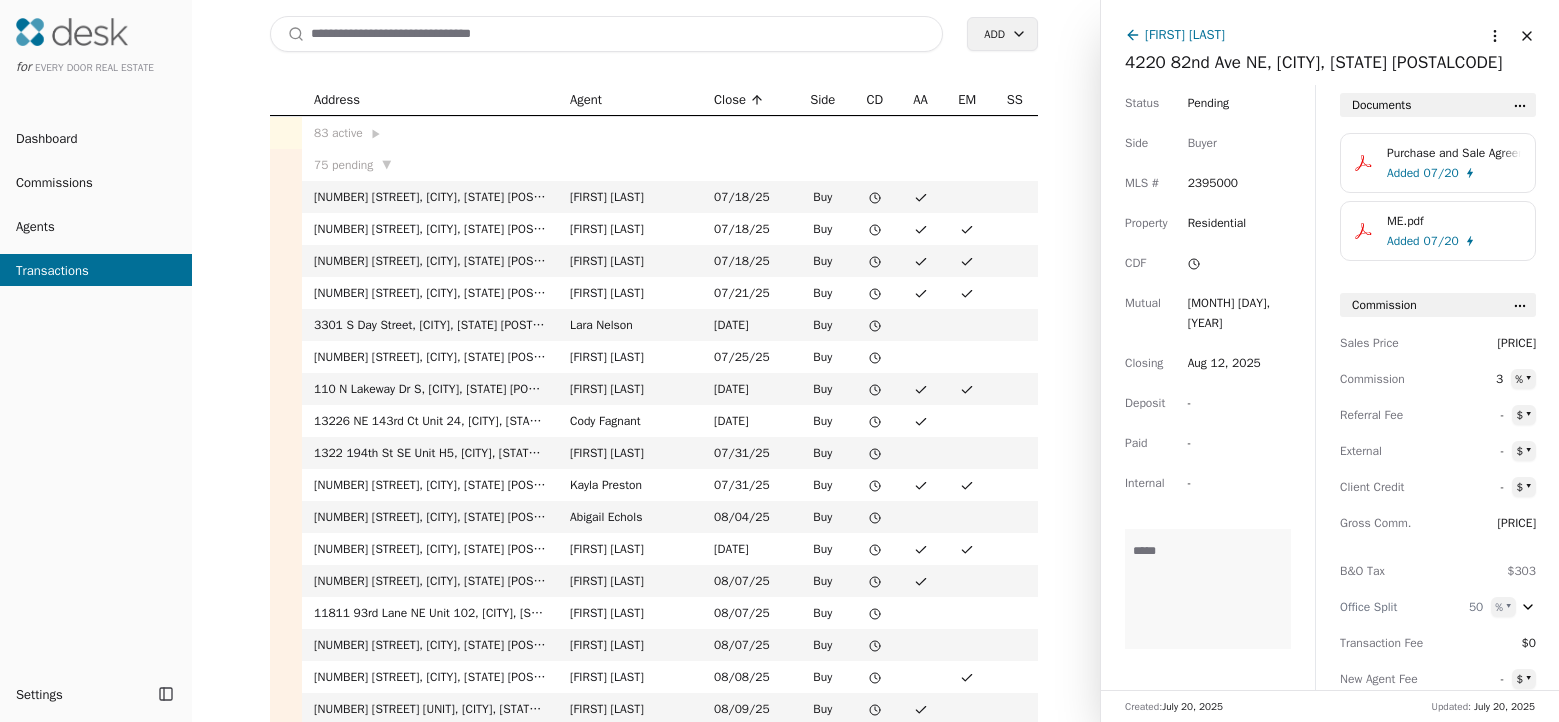 click on "[FIRST] [LAST]" at bounding box center (1185, 34) 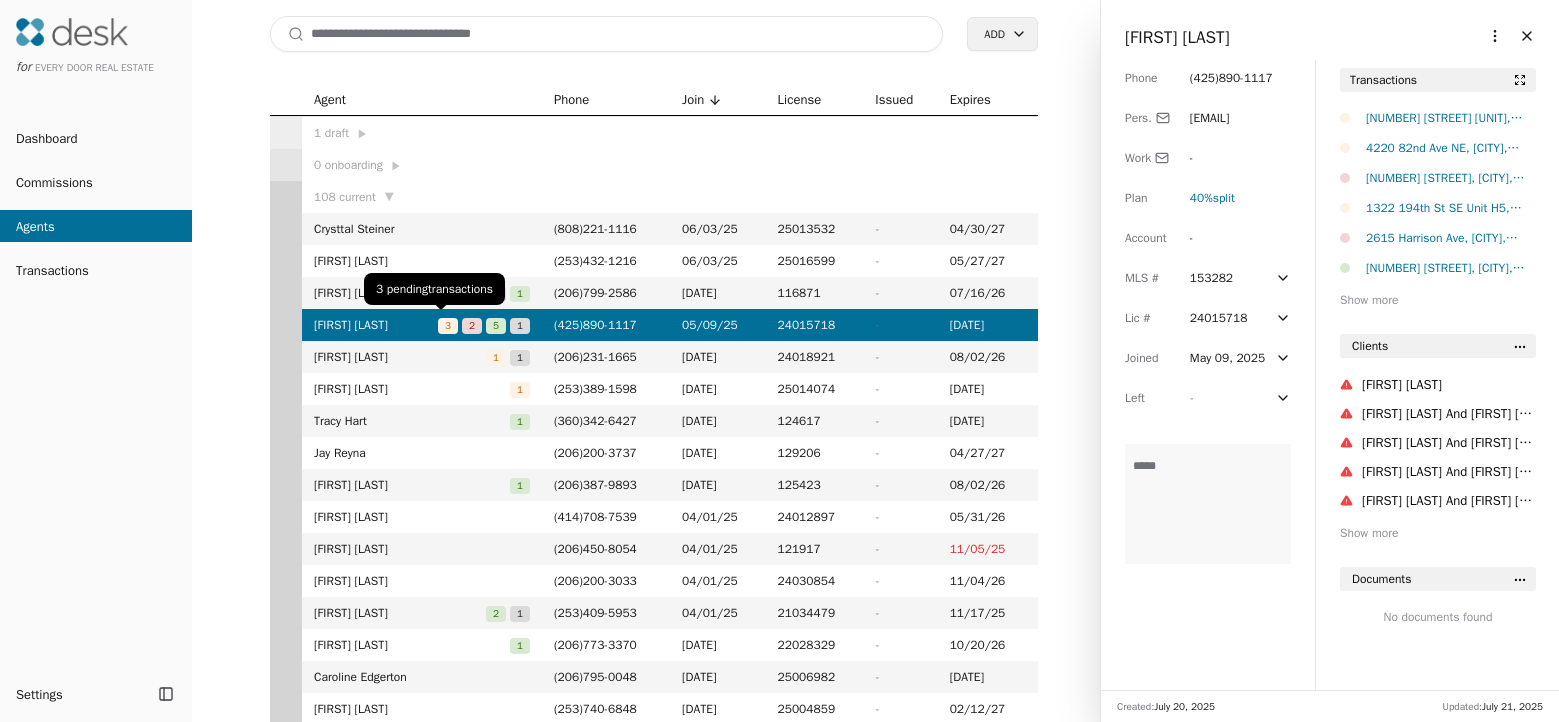click on "3" at bounding box center [448, 326] 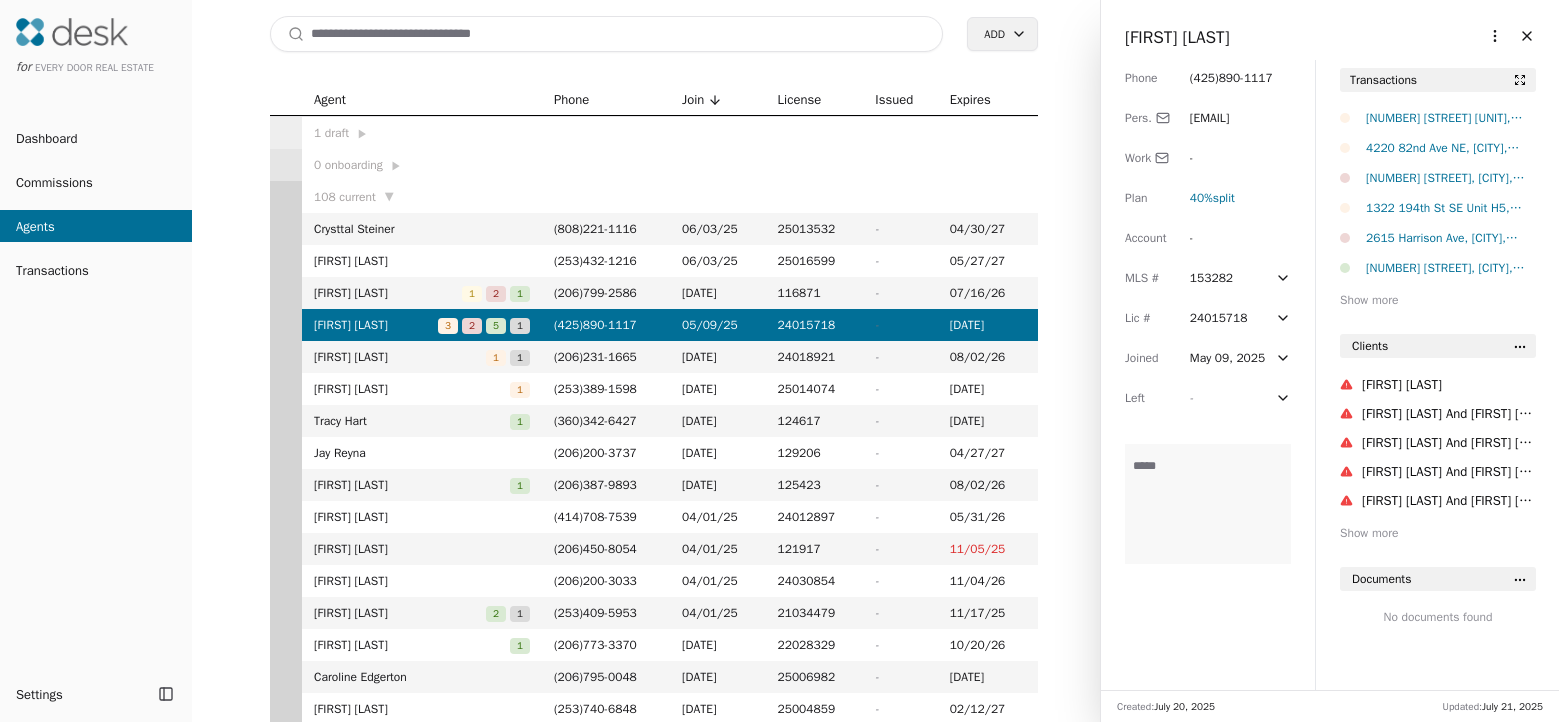 click on "3" at bounding box center (448, 326) 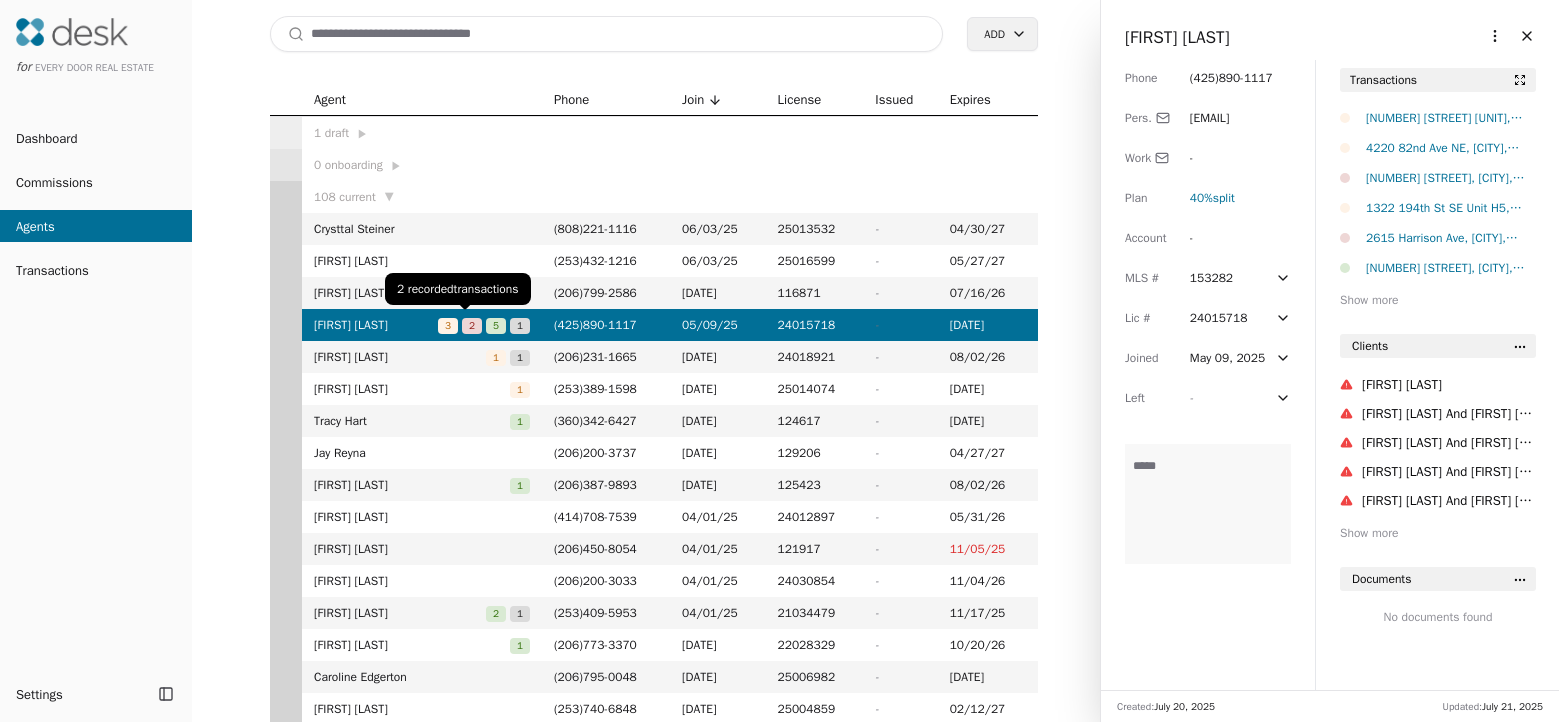 click on "2" at bounding box center (472, 326) 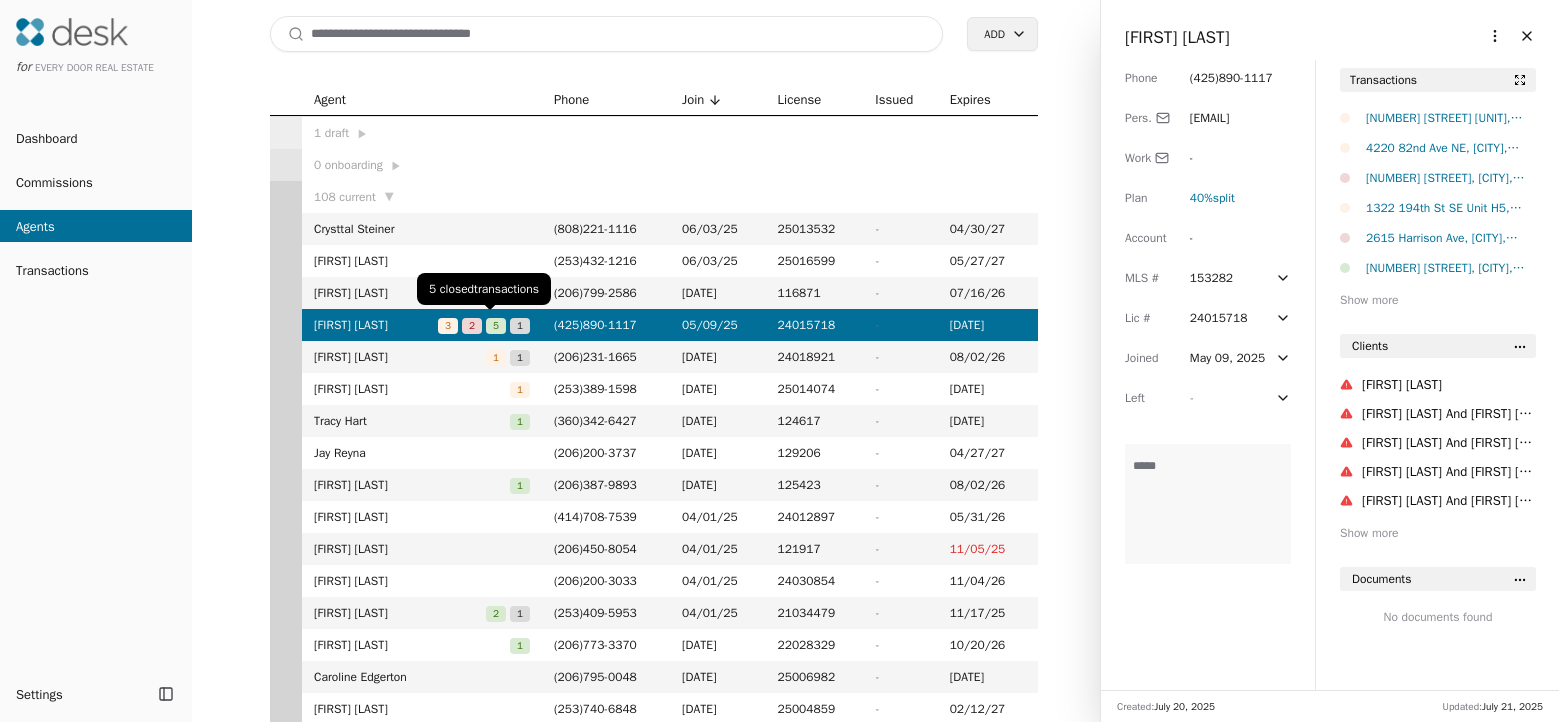 click on "5" at bounding box center (496, 326) 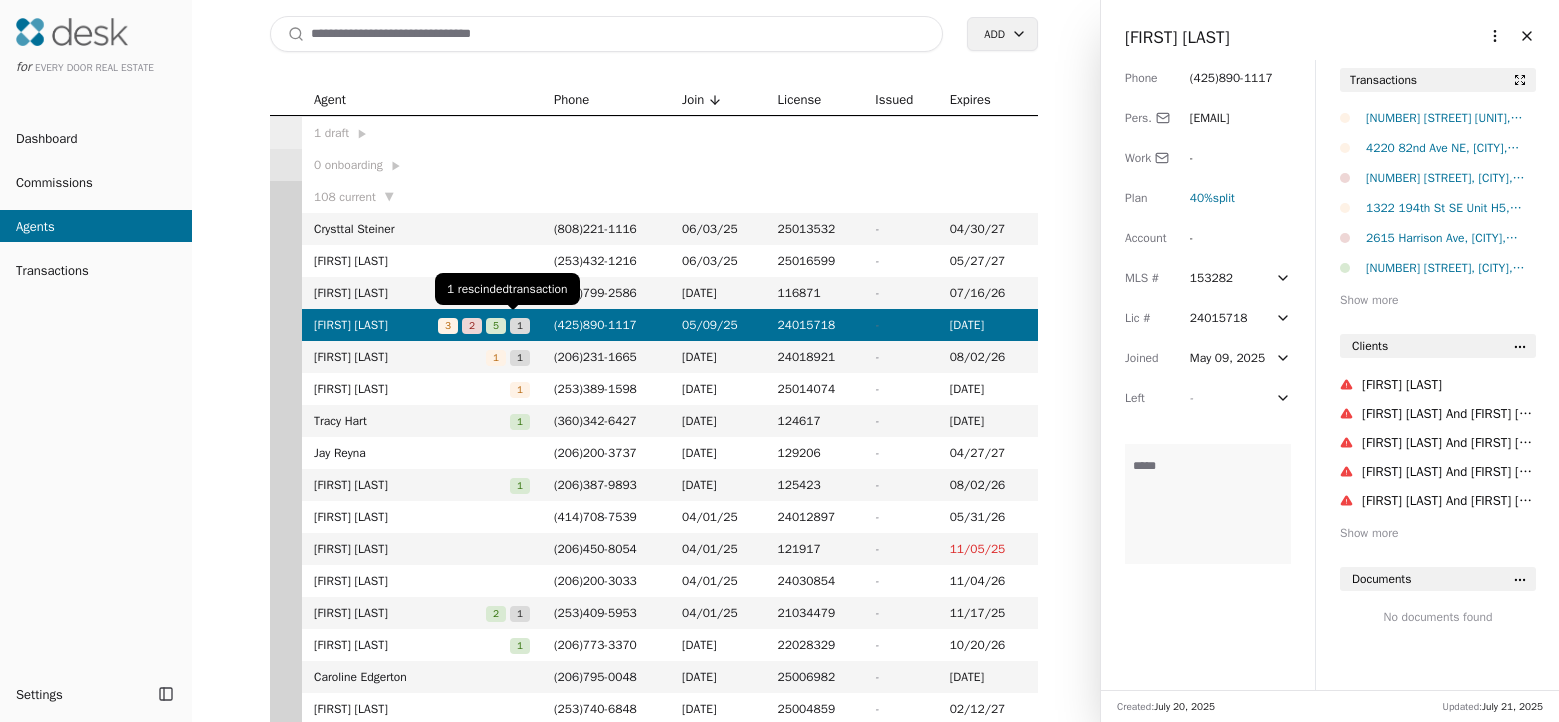 click on "1" at bounding box center [520, 326] 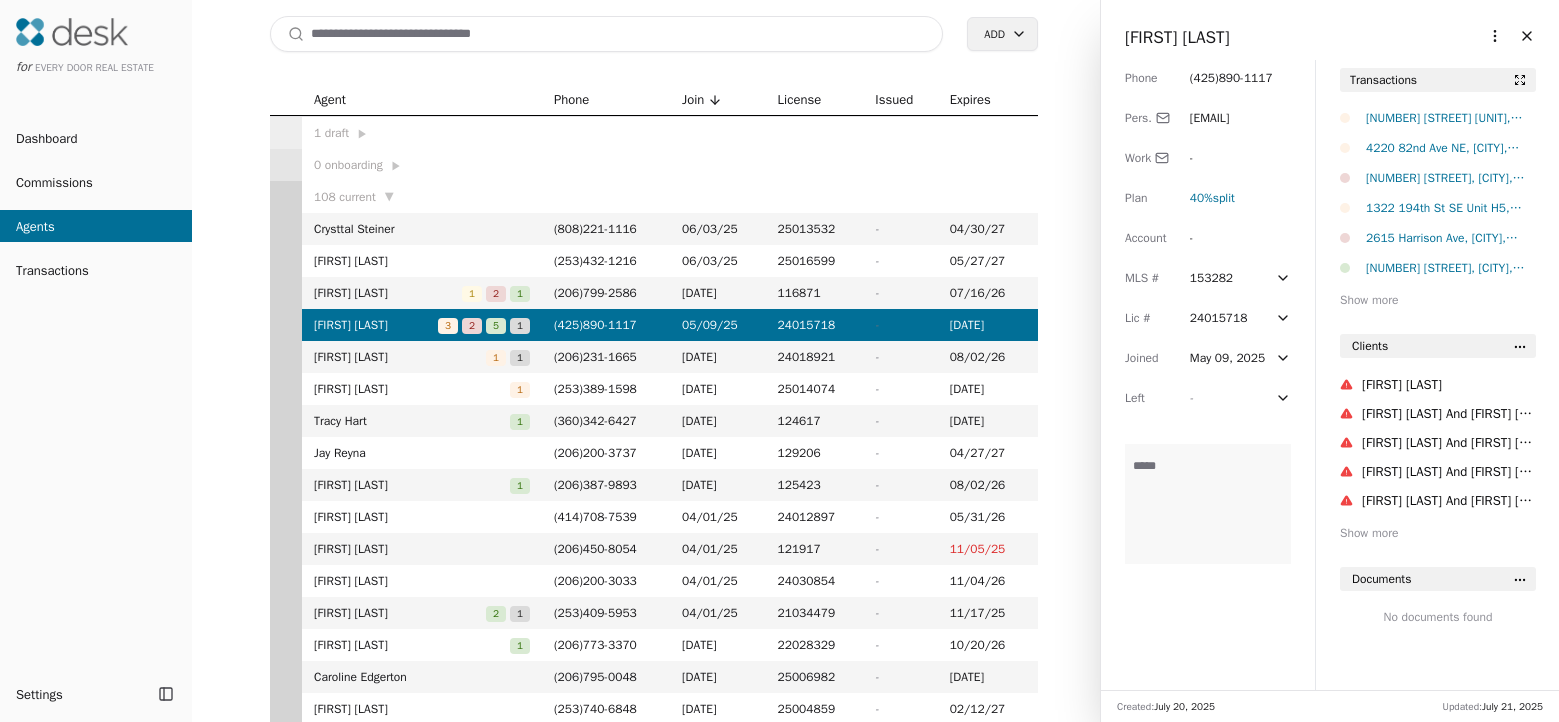 click on "[FIRST] [LAST]" at bounding box center (376, 325) 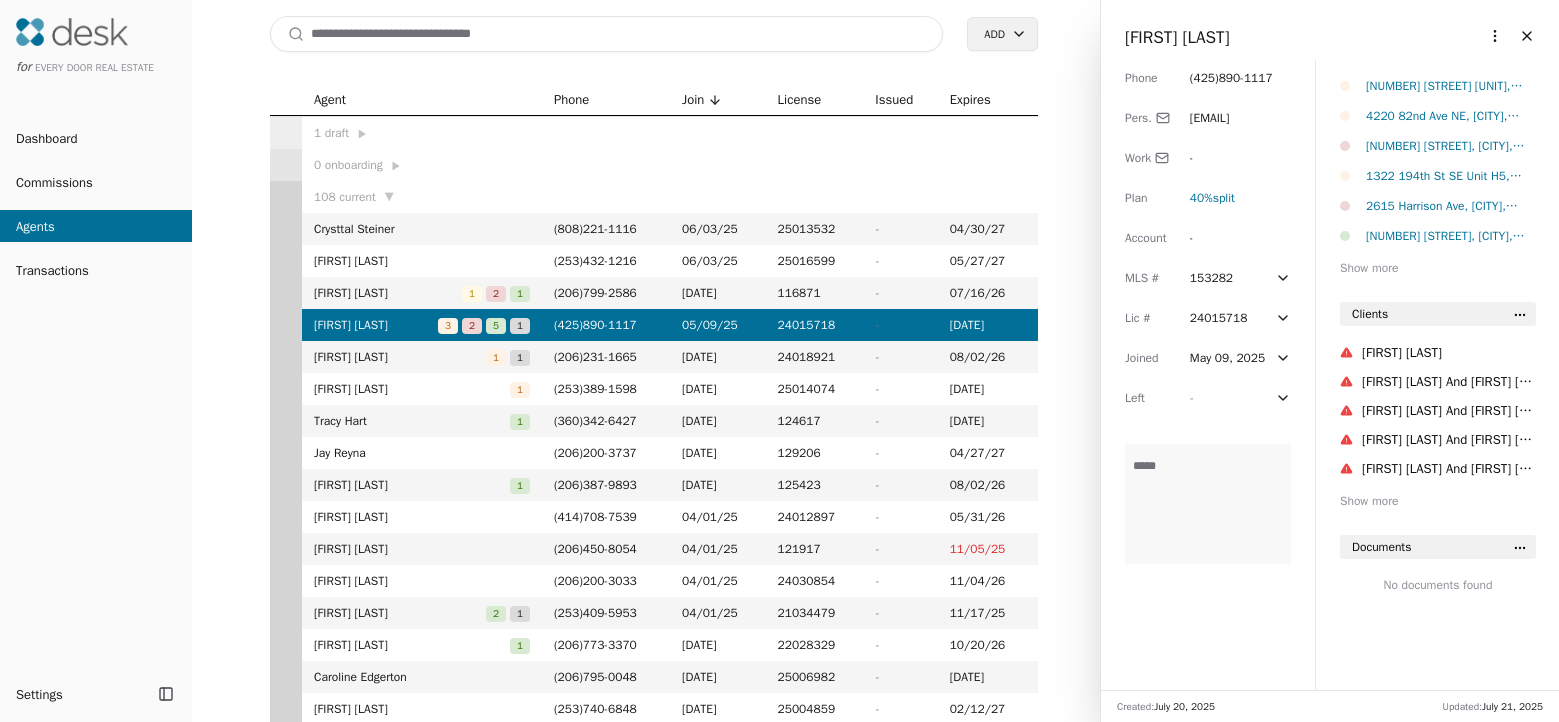 scroll, scrollTop: 0, scrollLeft: 0, axis: both 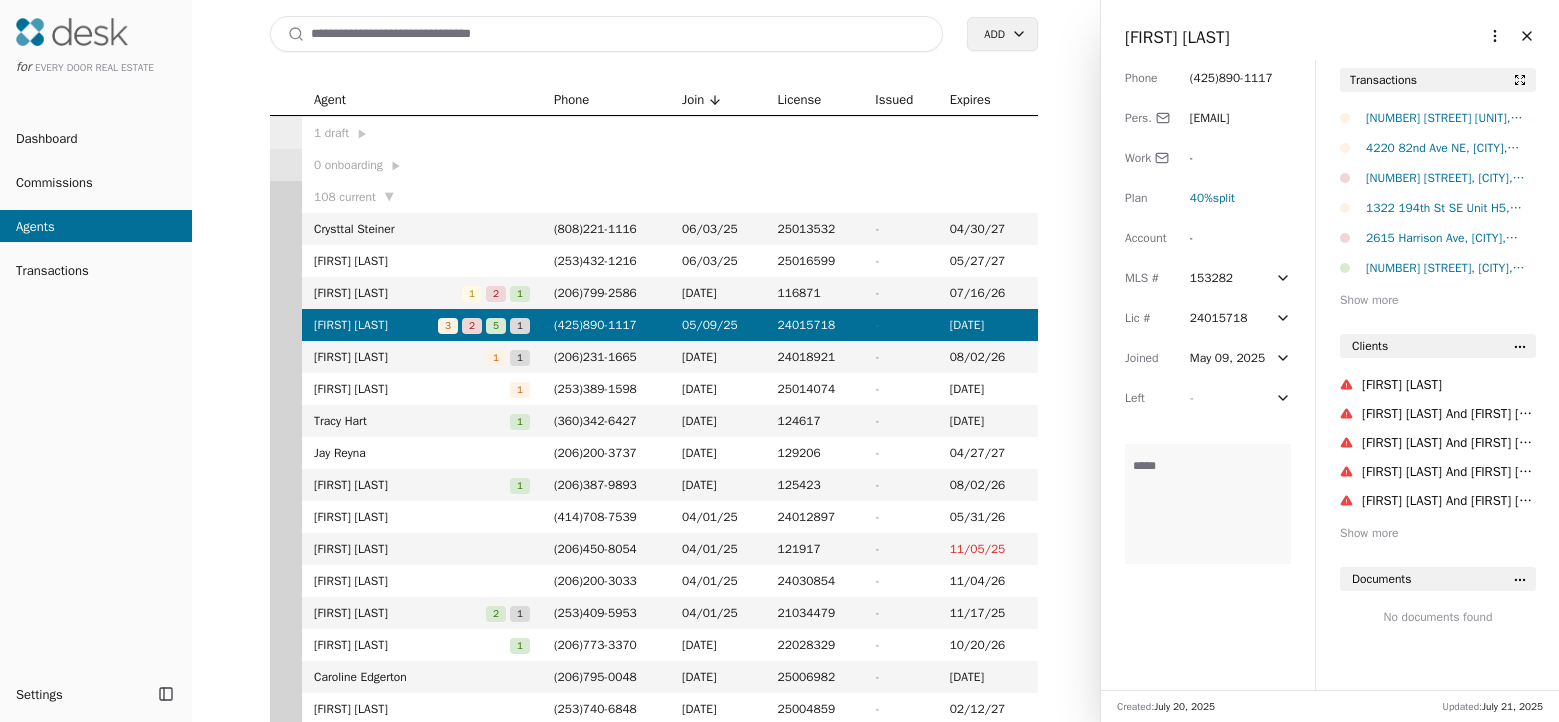 click on "[FIRST] [LAST]" at bounding box center [1177, 37] 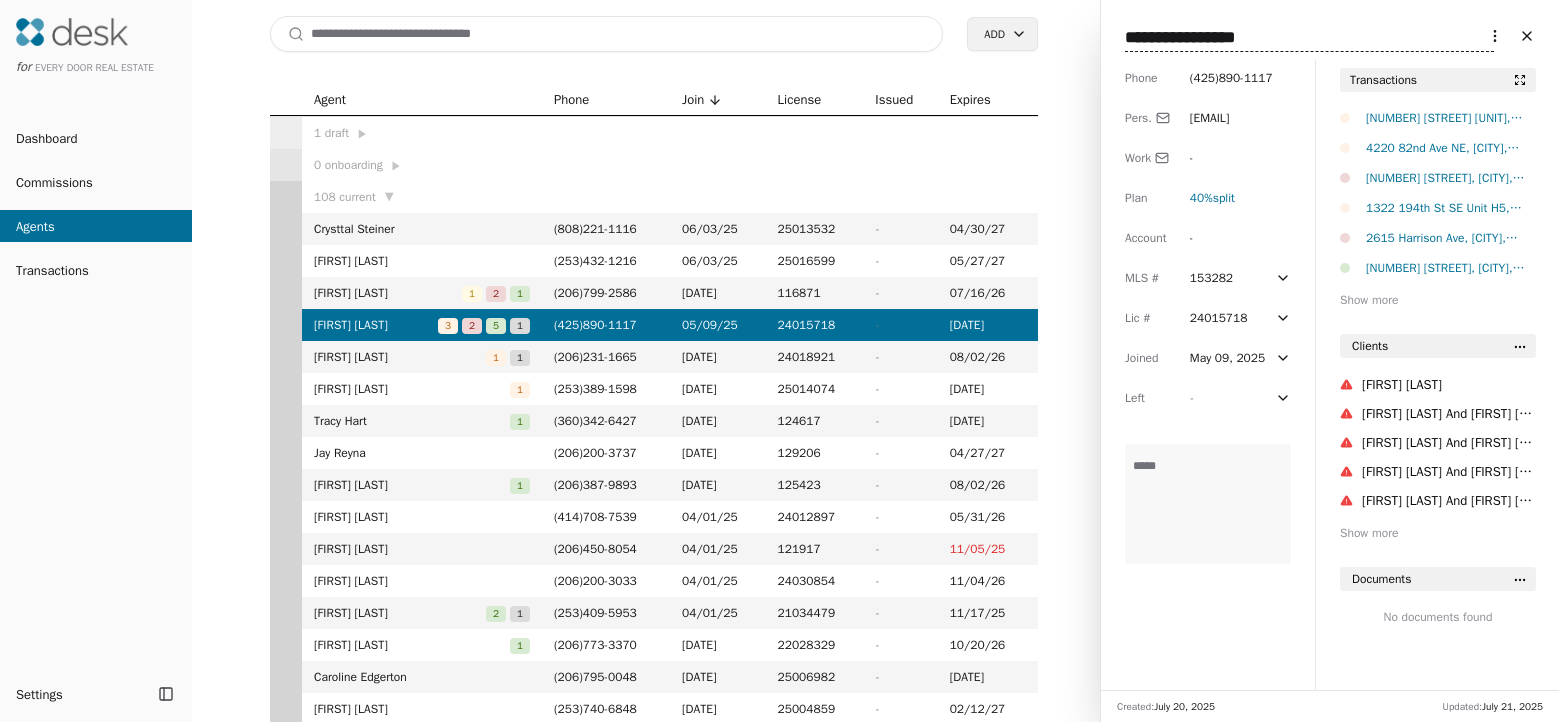 click on "Phone ( [AREA_CODE] ) [PHONE] Pers. [EMAIL] Work - Plan 40% split Account - MLS # [NUMBER] Lic # [NUMBER] Joined [MONTH] [DAY], [YEAR] Left - Commission Structure Commission Structure" at bounding box center [1208, 375] 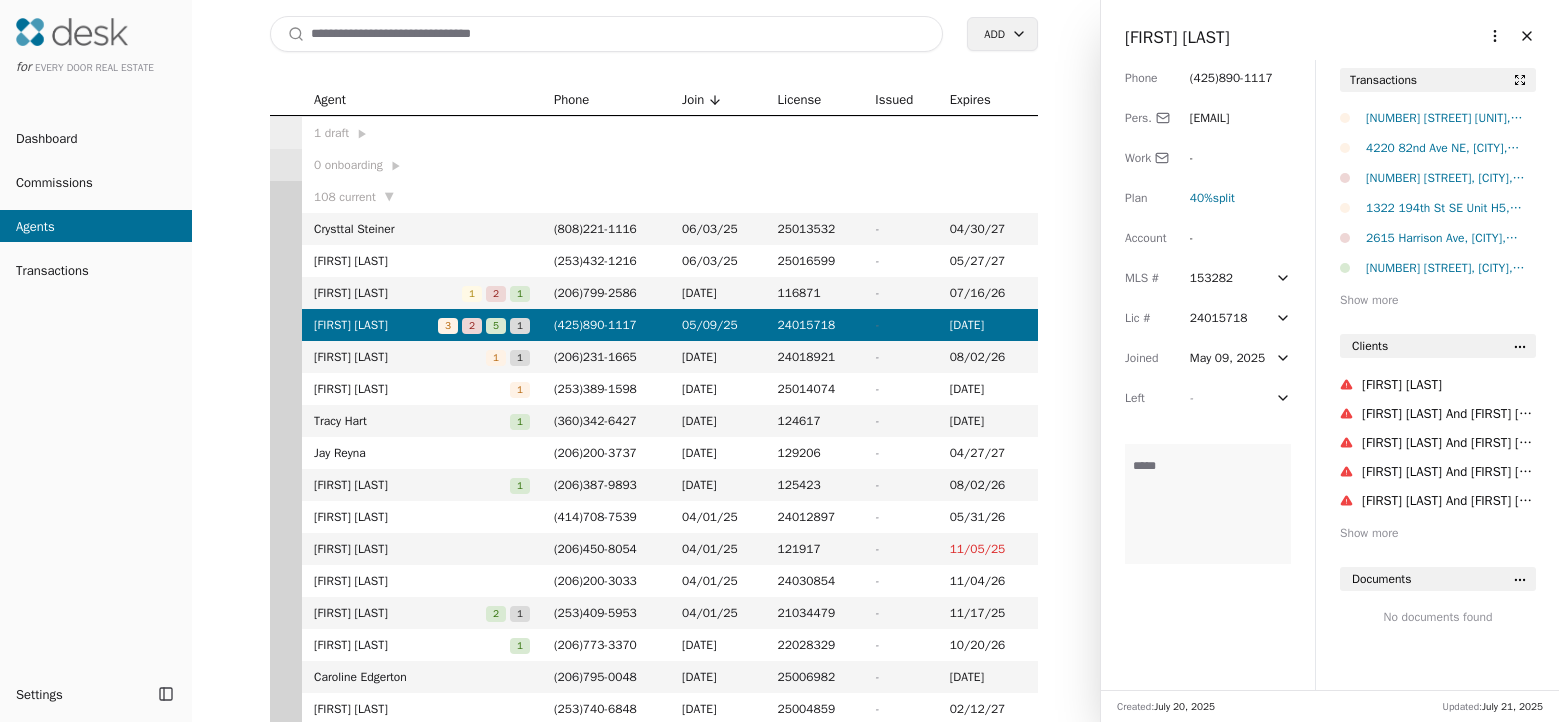 click on "4220 82nd Ave NE, [CITY], [STATE] [POSTALCODE]" at bounding box center (1451, 148) 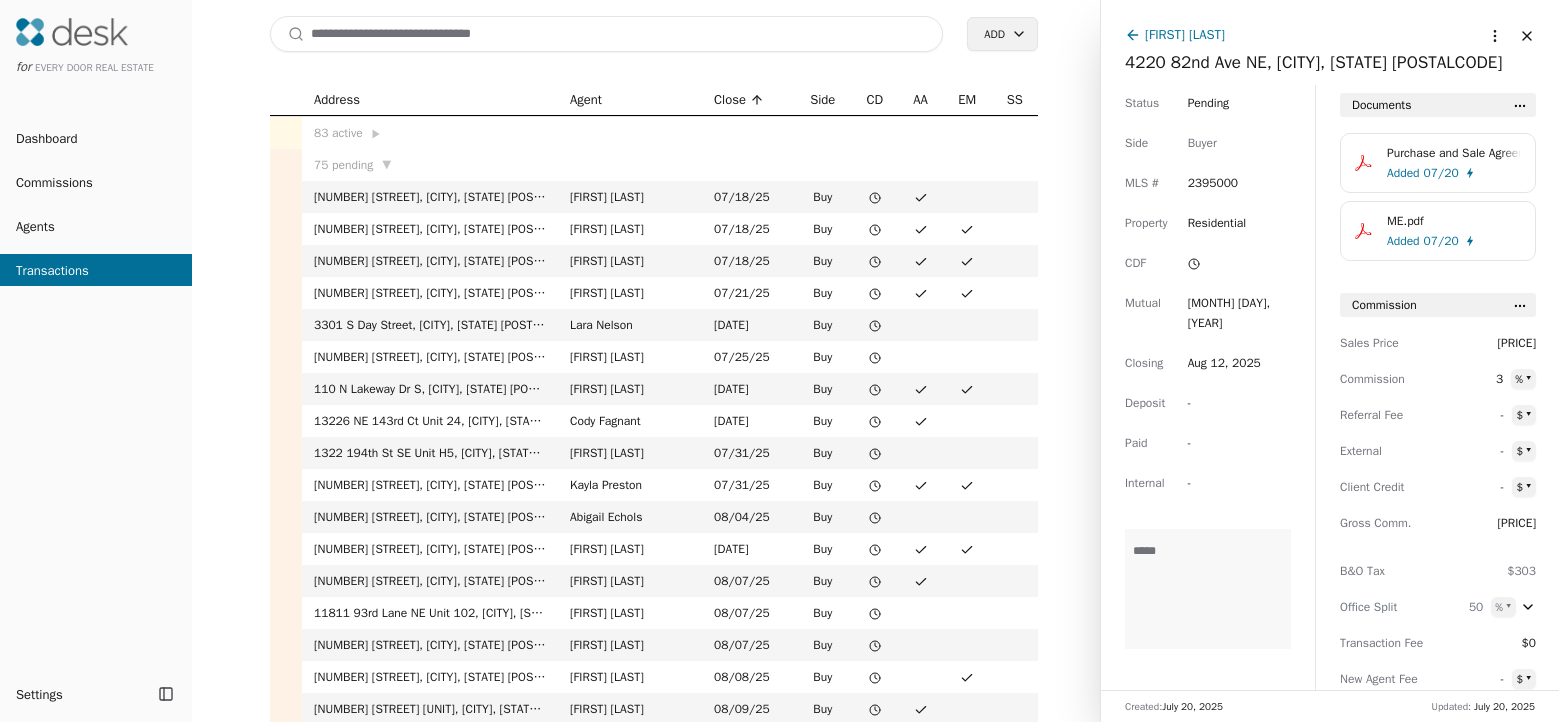 click on "[FIRST] [LAST]" at bounding box center (1185, 34) 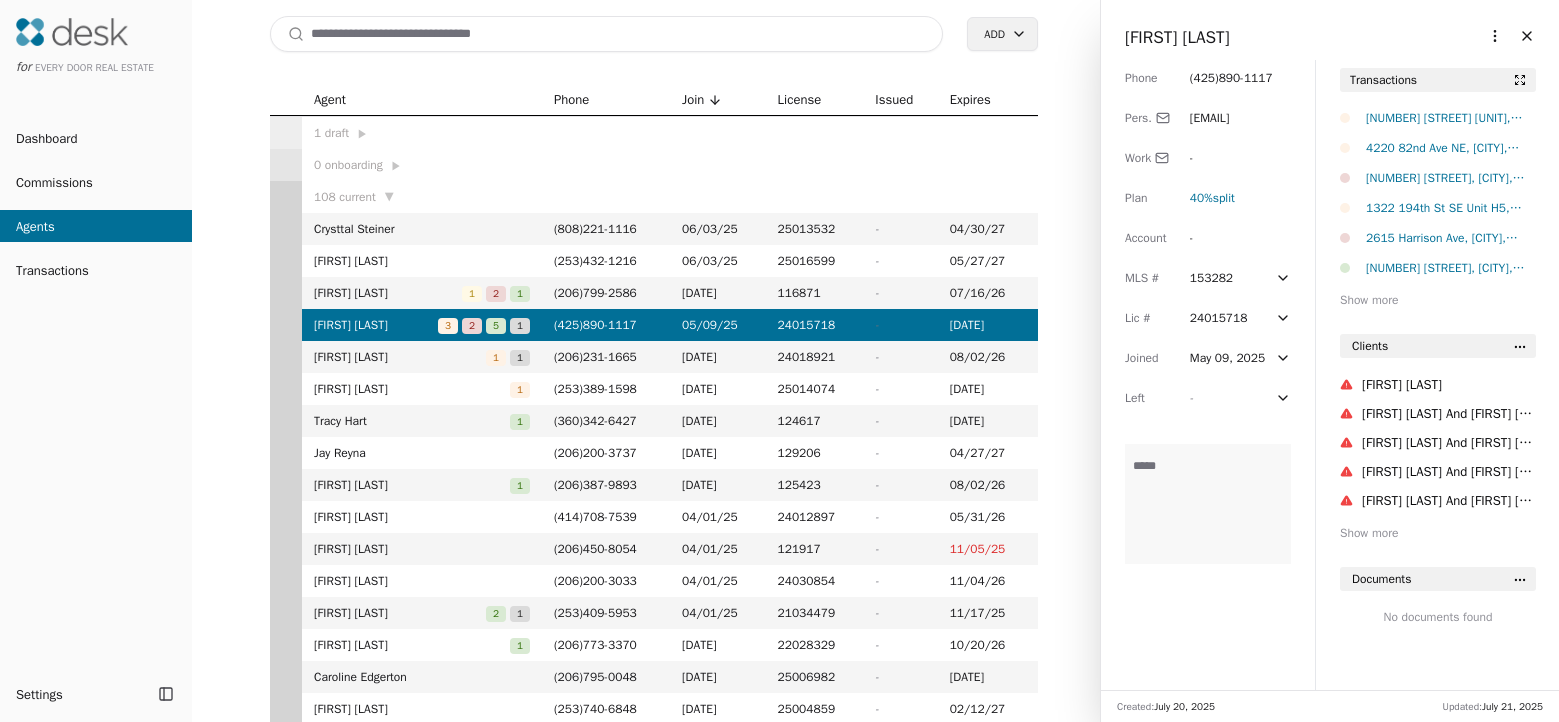 click on "for Every Door Real Estate Dashboard Commissions Agents Transactions Settings Toggle Sidebar Toggle Sidebar Search Add Agent Phone Join License Issued Expires 1   draft ▶ 0   onboarding ▶ 108   current ▼ [FIRST] [LAST] ( 808 )  [PHONE] 06/03/25 25013532 - 04/30/27 [FIRST] [LAST] ( 253 )  [PHONE] 06/03/25 25016599 - 05/27/27 [FIRST] [LAST] 1 2 1 ( 206 )  [PHONE] 05/20/25 116871 - 07/16/26 [FIRST] [LAST] 3 2 5 1 ( 425 )  [PHONE] 05/09/25 24015718 - 07/03/26 [FIRST] [LAST] 1 1 ( 206 )  [PHONE] 05/06/25 24018921 - 08/02/26 [FIRST] [LAST] 1 ( 253 )  [PHONE] 05/06/25 25014074 - 05/03/27 [FIRST] [LAST] 1 ( 360 )  [PHONE] 05/06/25 124617 - 06/03/26 [FIRST] [LAST] ( 206 )  [PHONE] 05/06/25 129206 - 04/27/27 [FIRST] [LAST] 1 ( 206 )  [PHONE] 04/15/25 125423 - 08/02/26 [FIRST] [LAST] ( 414 )  [PHONE] 04/01/25 24012897 - 05/31/26 [FIRST] [LAST] ( 206 )  [PHONE] 04/01/25 121917 - 11/05/25 [FIRST] [LAST] ( 206 )  [PHONE] 04/01/25 24030854 - 11/04/26 [FIRST] [LAST] 2 1" at bounding box center (779, 361) 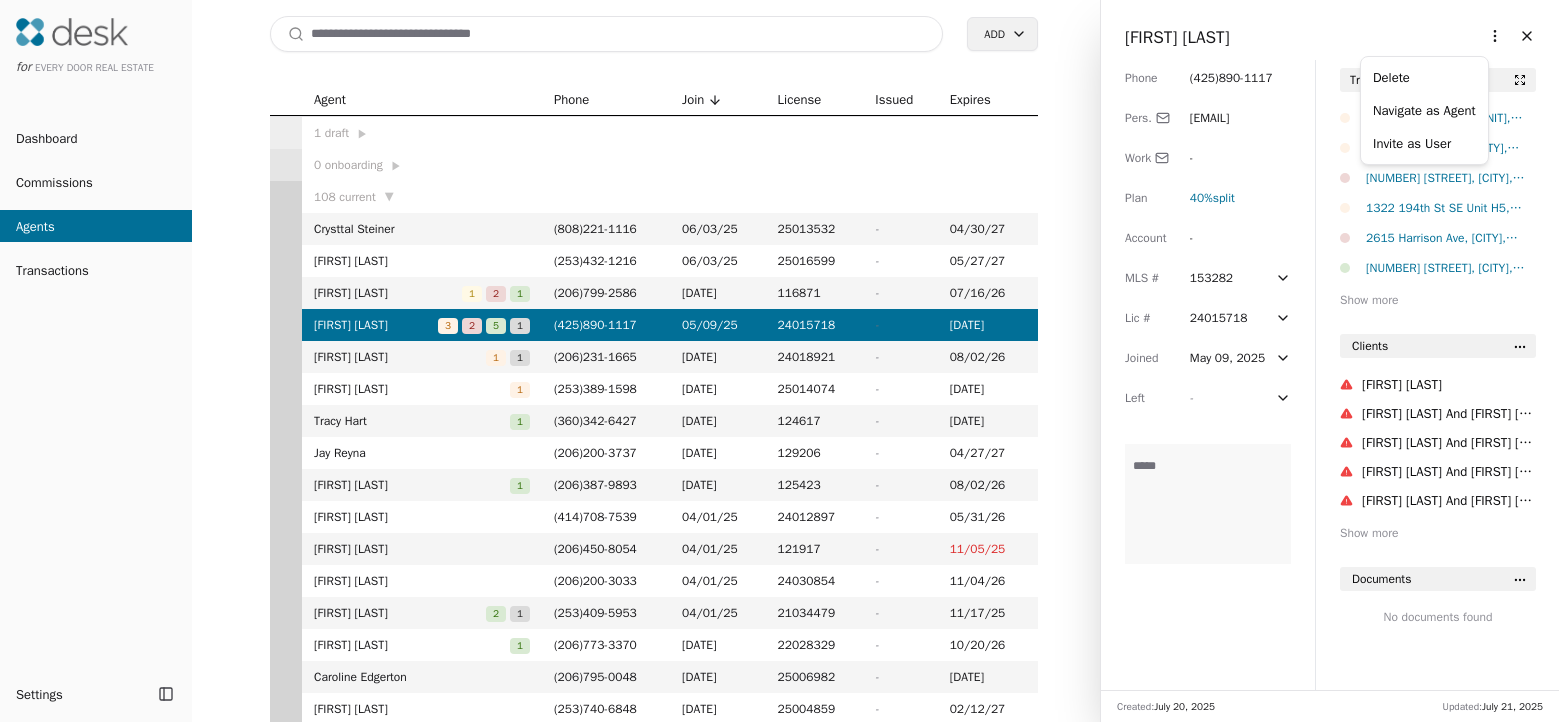 click on "Navigate as Agent" at bounding box center (1424, 110) 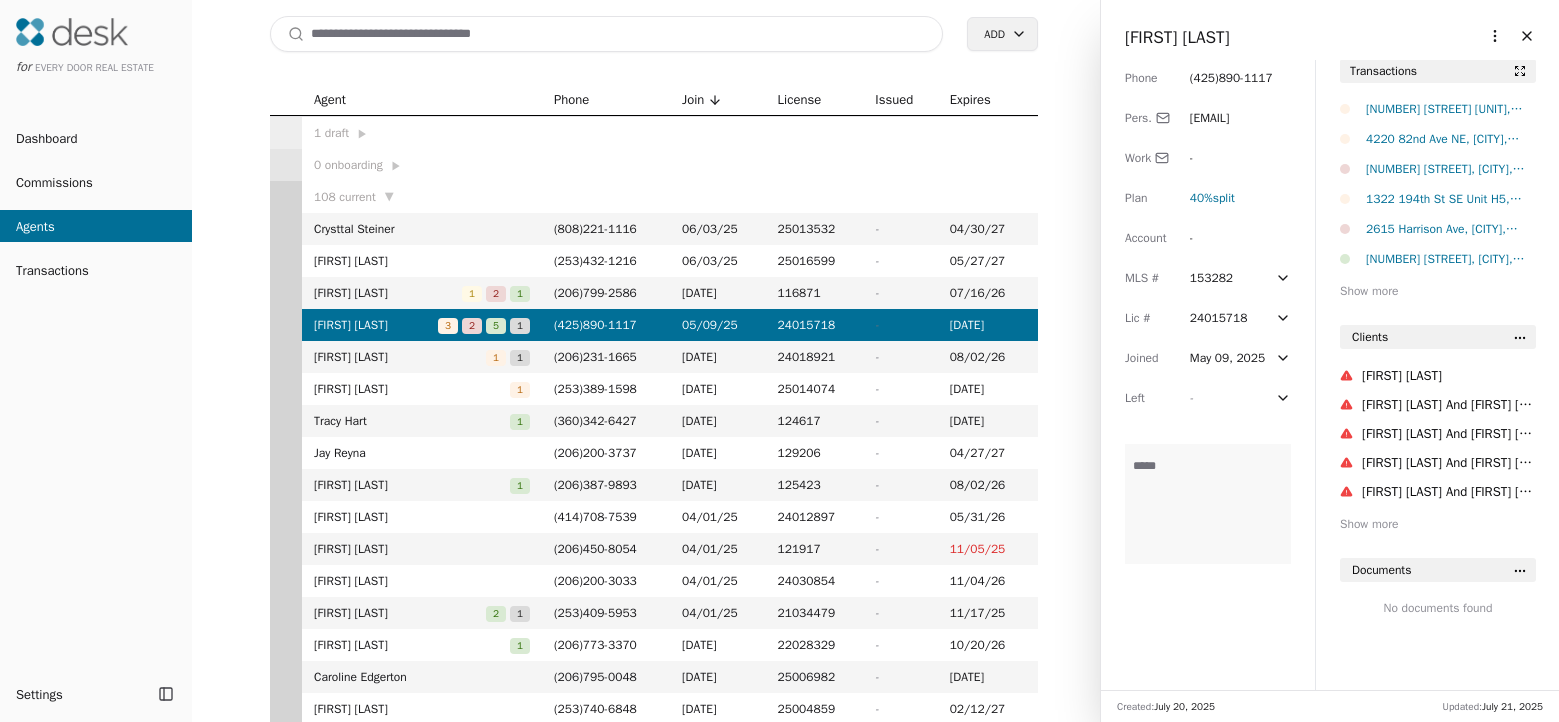 scroll, scrollTop: 0, scrollLeft: 0, axis: both 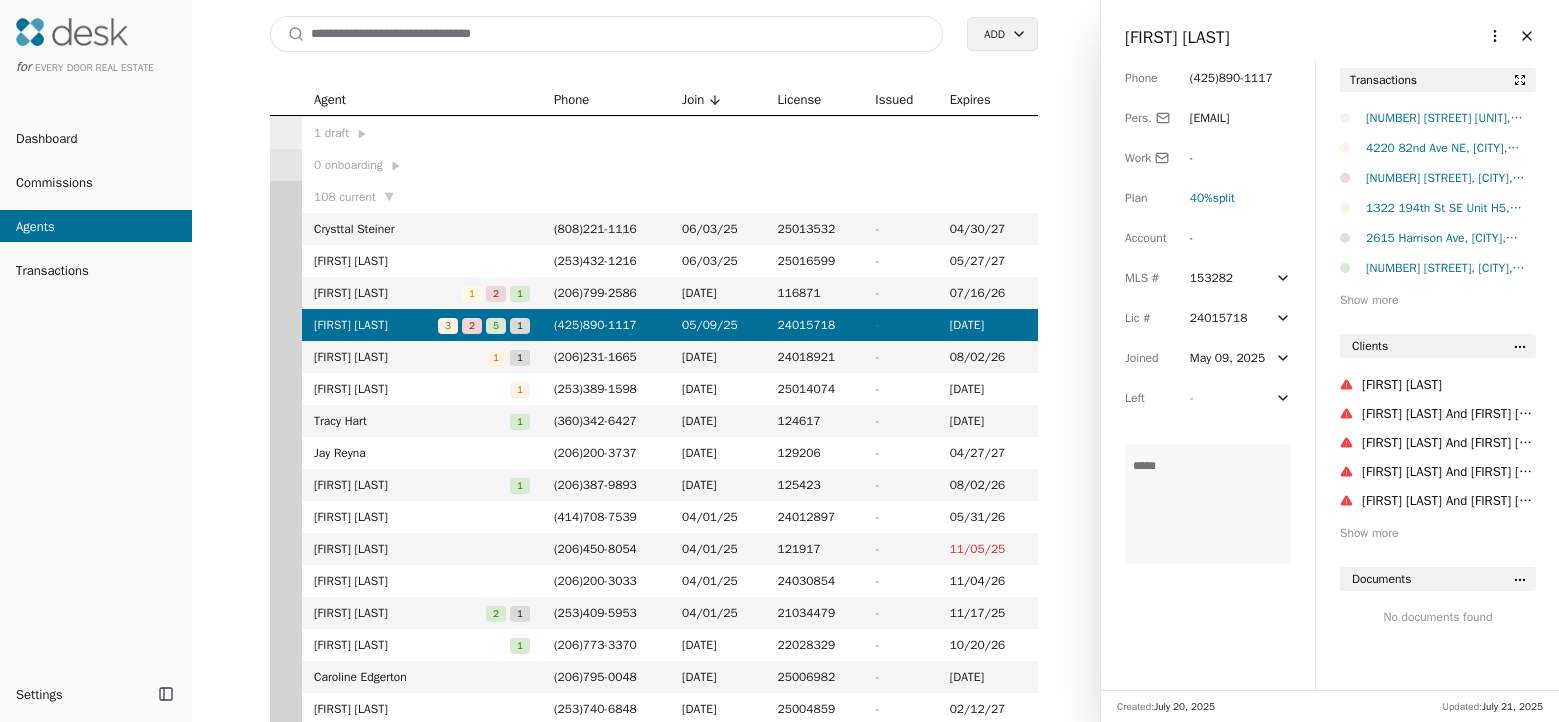 click on "Agent Phone Join License Issued Expires 1   draft ▶ 0   onboarding ▶ 108   current ▼ [FIRST] [LAST] ( 808 )  [PHONE] 06/03/25 25013532 - 04/30/27 [FIRST] [LAST] ( 253 )  [PHONE] 06/03/25 25016599 - 05/27/27 [FIRST] [LAST] 1 2 1 ( 206 )  [PHONE] 05/20/25 116871 - 07/16/26 [FIRST] [LAST] 3 2 5 1 ( 425 )  [PHONE] 05/09/25 24015718 - 07/03/26 [FIRST] [LAST] 1 1 ( 206 )  [PHONE] 05/06/25 24018921 - 08/02/26 [FIRST] [LAST] 1 ( 253 )  [PHONE] 05/06/25 25014074 - 05/03/27 [FIRST] [LAST] 1 ( 360 )  [PHONE] 05/06/25 124617 - 06/03/26 [FIRST] [LAST] ( 206 )  [PHONE] 05/06/25 129206 - 04/27/27 [FIRST] [LAST] 1 ( 206 )  [PHONE] 04/15/25 125423 - 08/02/26 [FIRST] [LAST] ( 414 )  [PHONE] 04/01/25 24012897 - 05/31/26 [FIRST] [LAST] ( 206 )  [PHONE] 04/01/25 121917 - 11/05/25 [FIRST] [LAST] ( 206 )  [PHONE] 04/01/25 24030854 - 11/04/26 [FIRST] [LAST] 2 1 ( 253 )  [PHONE] 04/01/25 21034479 - 11/17/25 [FIRST] [LAST] 1 ( 206 )  [PHONE] 03/11/25 22028329 - 10/20/26 [FIRST] [LAST]" at bounding box center (654, 403) 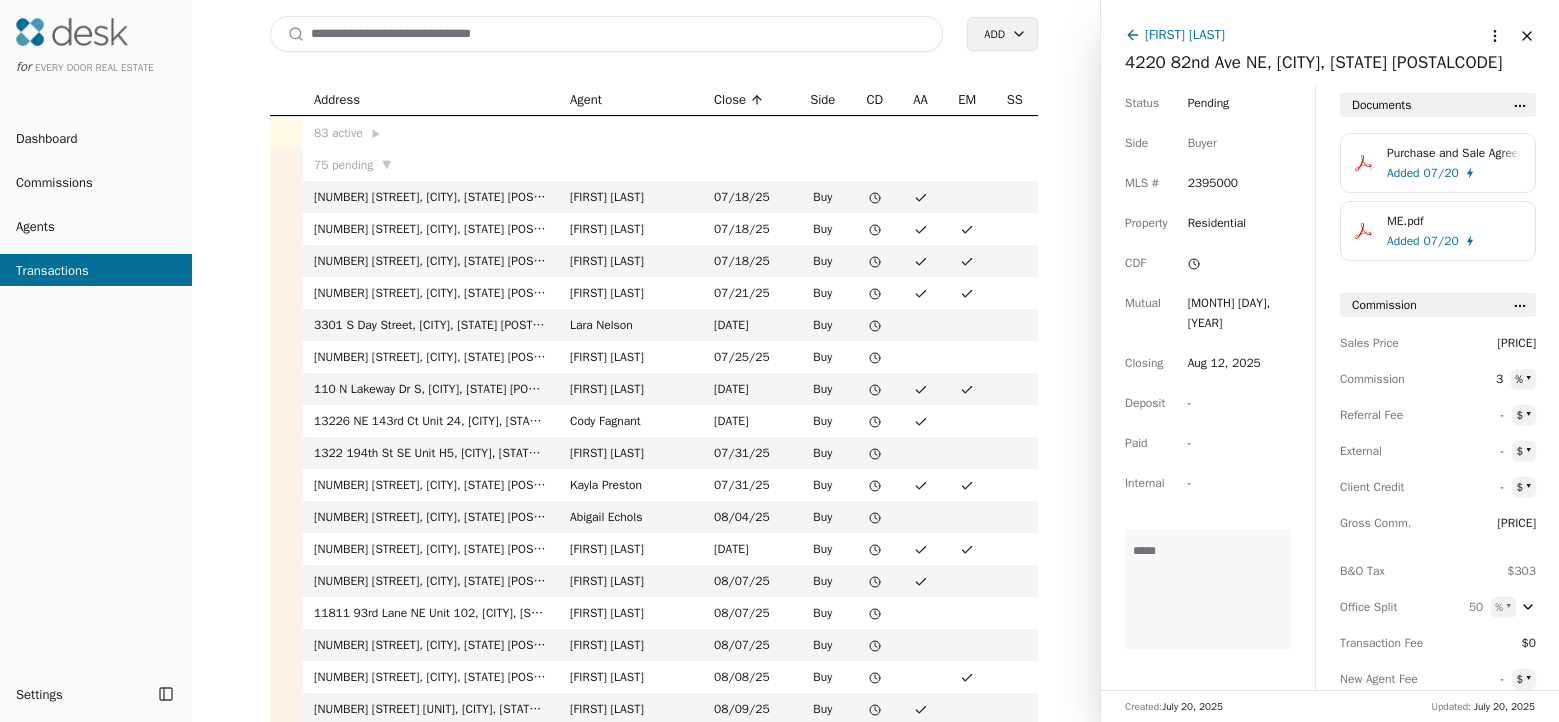 click on "[FIRST] [LAST]" at bounding box center [1185, 34] 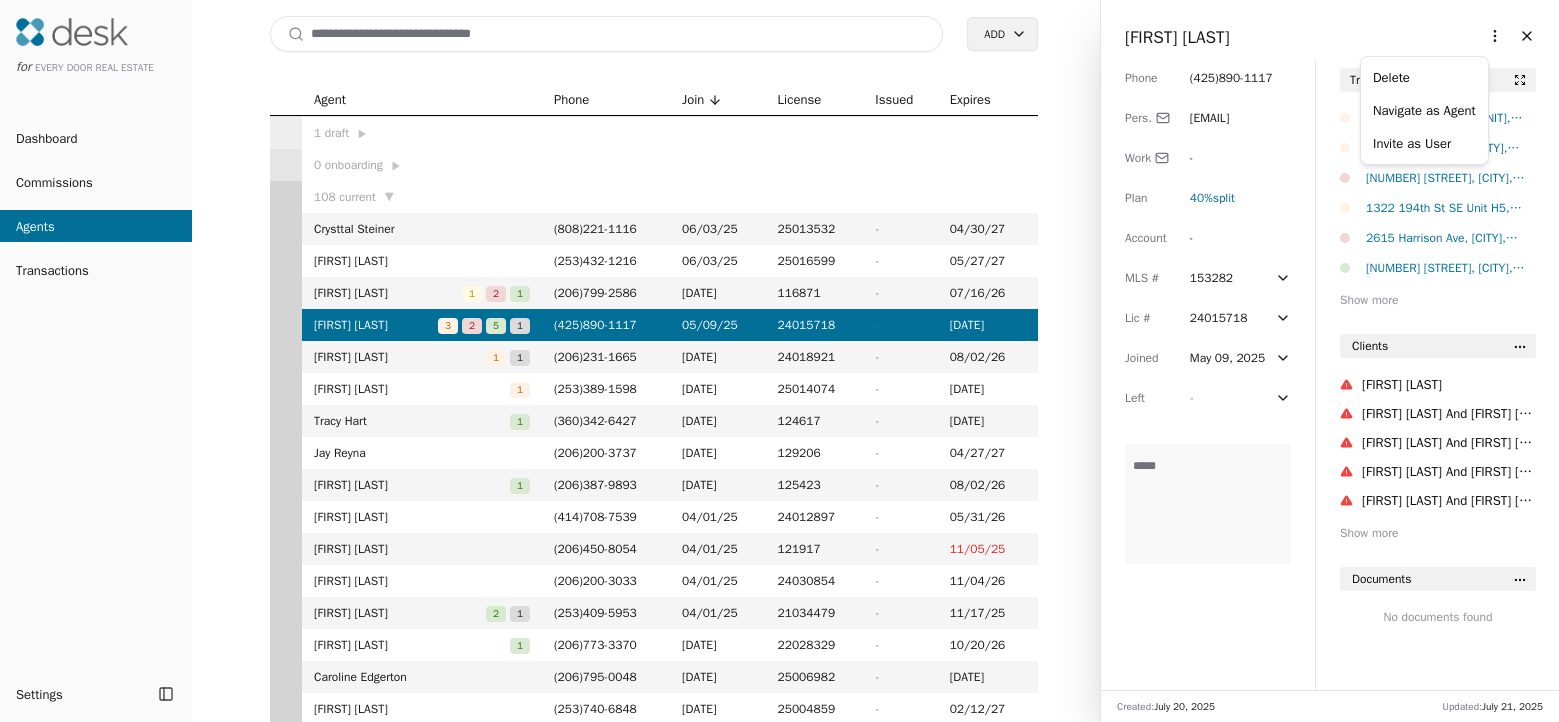 click on "for Every Door Real Estate Dashboard Commissions Agents Transactions Settings Toggle Sidebar Toggle Sidebar Search Add Agent Phone Join License Issued Expires 1   draft ▶ 0   onboarding ▶ 108   current ▼ [FIRST] [LAST] ( 808 )  [PHONE] 06/03/25 25013532 - 04/30/27 [FIRST] [LAST] ( 253 )  [PHONE] 06/03/25 25016599 - 05/27/27 [FIRST] [LAST] 1 2 1 ( 206 )  [PHONE] 05/20/25 116871 - 07/16/26 [FIRST] [LAST] 3 2 5 1 ( 425 )  [PHONE] 05/09/25 24015718 - 07/03/26 [FIRST] [LAST] 1 1 ( 206 )  [PHONE] 05/06/25 24018921 - 08/02/26 [FIRST] [LAST] 1 ( 253 )  [PHONE] 05/06/25 25014074 - 05/03/27 [FIRST] [LAST] 1 ( 360 )  [PHONE] 05/06/25 124617 - 06/03/26 [FIRST] [LAST] ( 206 )  [PHONE] 05/06/25 129206 - 04/27/27 [FIRST] [LAST] 1 ( 206 )  [PHONE] 04/15/25 125423 - 08/02/26 [FIRST] [LAST] ( 414 )  [PHONE] 04/01/25 24012897 - 05/31/26 [FIRST] [LAST] ( 206 )  [PHONE] 04/01/25 121917 - 11/05/25 [FIRST] [LAST] ( 206 )  [PHONE] 04/01/25 24030854 - 11/04/26 [FIRST] [LAST] 2 1" at bounding box center [779, 361] 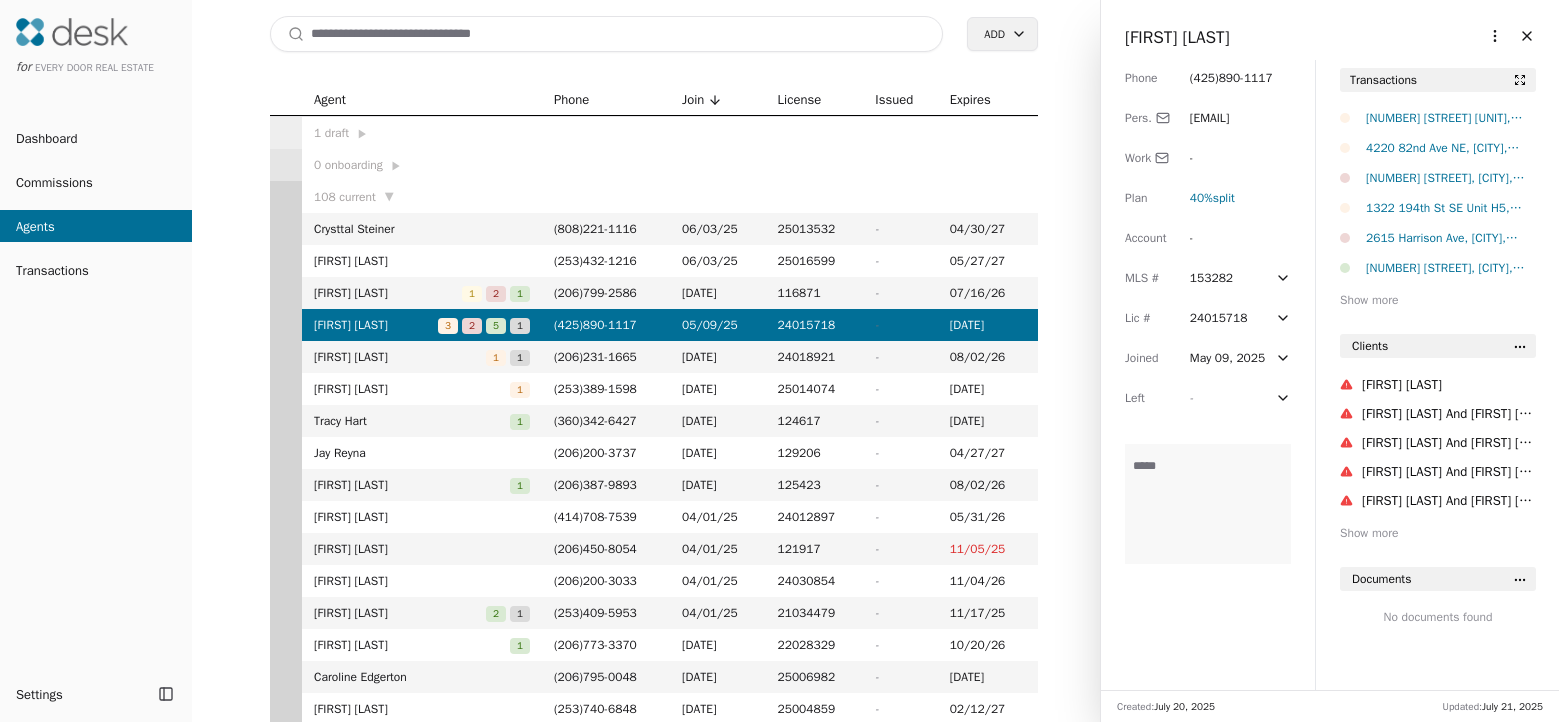 click on "Agent Phone Join License Issued Expires 1   draft ▶ 0   onboarding ▶ 108   current ▼ [FIRST] [LAST] ( 808 )  [PHONE] 06/03/25 25013532 - 04/30/27 [FIRST] [LAST] ( 253 )  [PHONE] 06/03/25 25016599 - 05/27/27 [FIRST] [LAST] 1 2 1 ( 206 )  [PHONE] 05/20/25 116871 - 07/16/26 [FIRST] [LAST] 3 2 5 1 ( 425 )  [PHONE] 05/09/25 24015718 - 07/03/26 [FIRST] [LAST] 1 1 ( 206 )  [PHONE] 05/06/25 24018921 - 08/02/26 [FIRST] [LAST] 1 ( 253 )  [PHONE] 05/06/25 25014074 - 05/03/27 [FIRST] [LAST] 1 ( 360 )  [PHONE] 05/06/25 124617 - 06/03/26 [FIRST] [LAST] ( 206 )  [PHONE] 05/06/25 129206 - 04/27/27 [FIRST] [LAST] 1 ( 206 )  [PHONE] 04/15/25 125423 - 08/02/26 [FIRST] [LAST] ( 414 )  [PHONE] 04/01/25 24012897 - 05/31/26 [FIRST] [LAST] ( 206 )  [PHONE] 04/01/25 121917 - 11/05/25 [FIRST] [LAST] ( 206 )  [PHONE] 04/01/25 24030854 - 11/04/26 [FIRST] [LAST] 2 1 ( 253 )  [PHONE] 04/01/25 21034479 - 11/17/25 [FIRST] [LAST] 1 ( 206 )  [PHONE] 03/11/25 22028329 - 10/20/26 [FIRST] [LAST]" at bounding box center (654, 403) 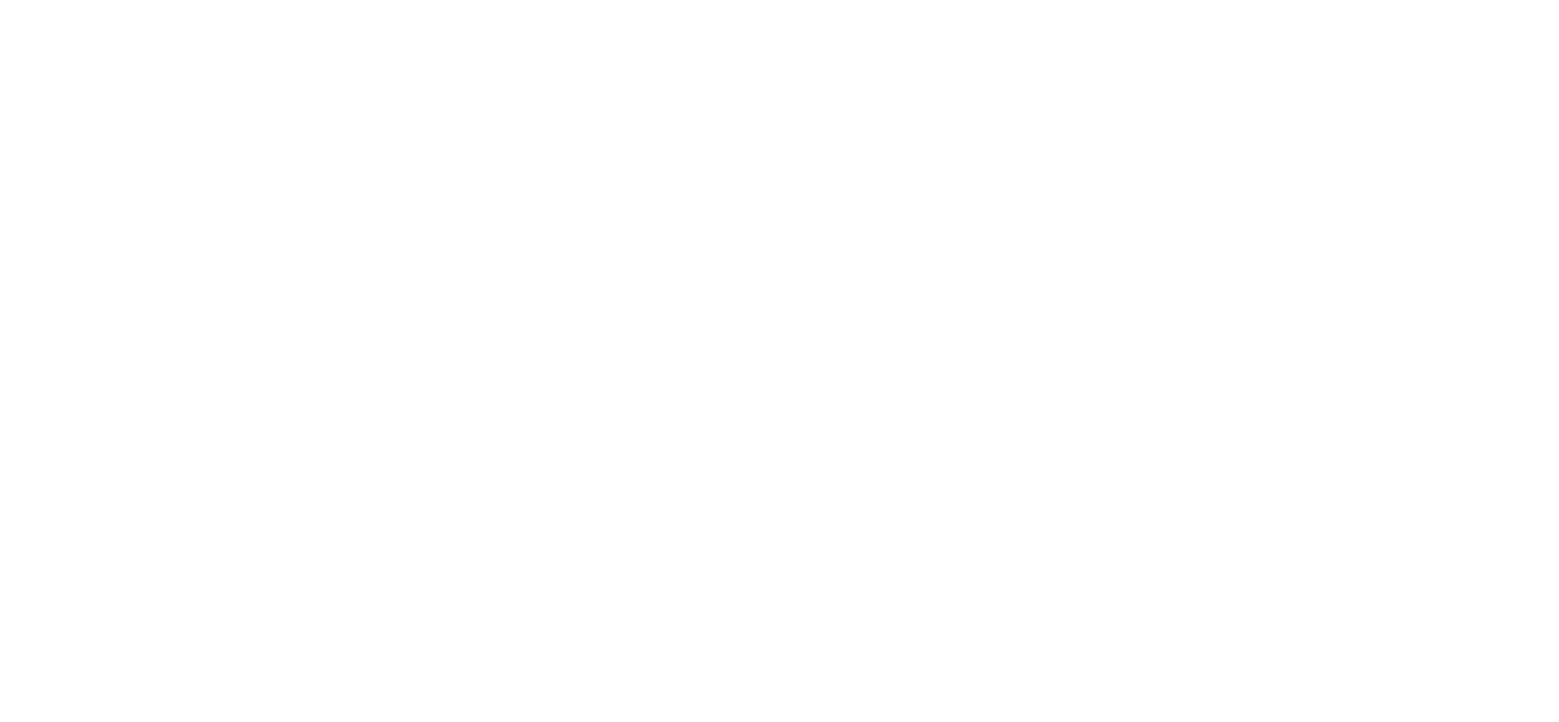 scroll, scrollTop: 0, scrollLeft: 0, axis: both 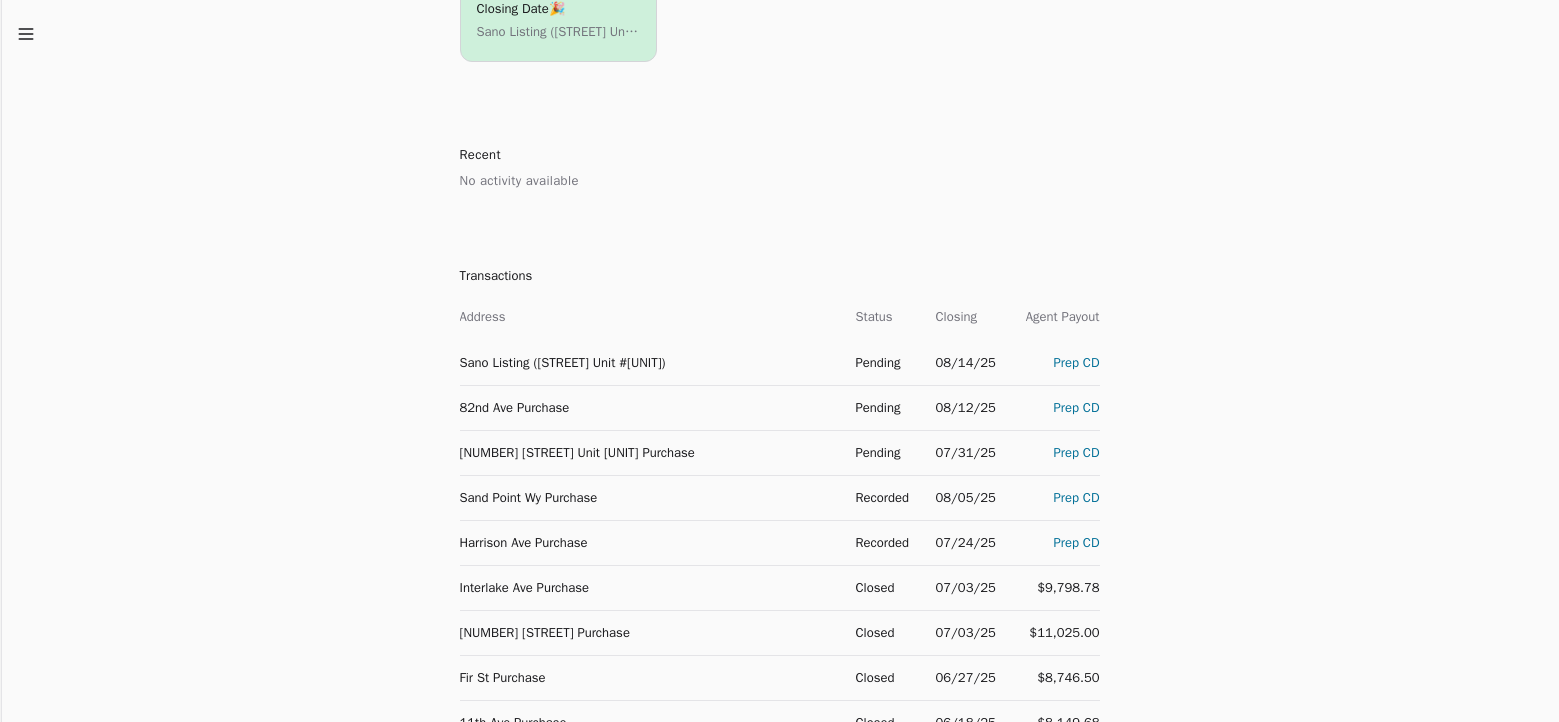 click on "82nd Ave Purchase" at bounding box center (650, 407) 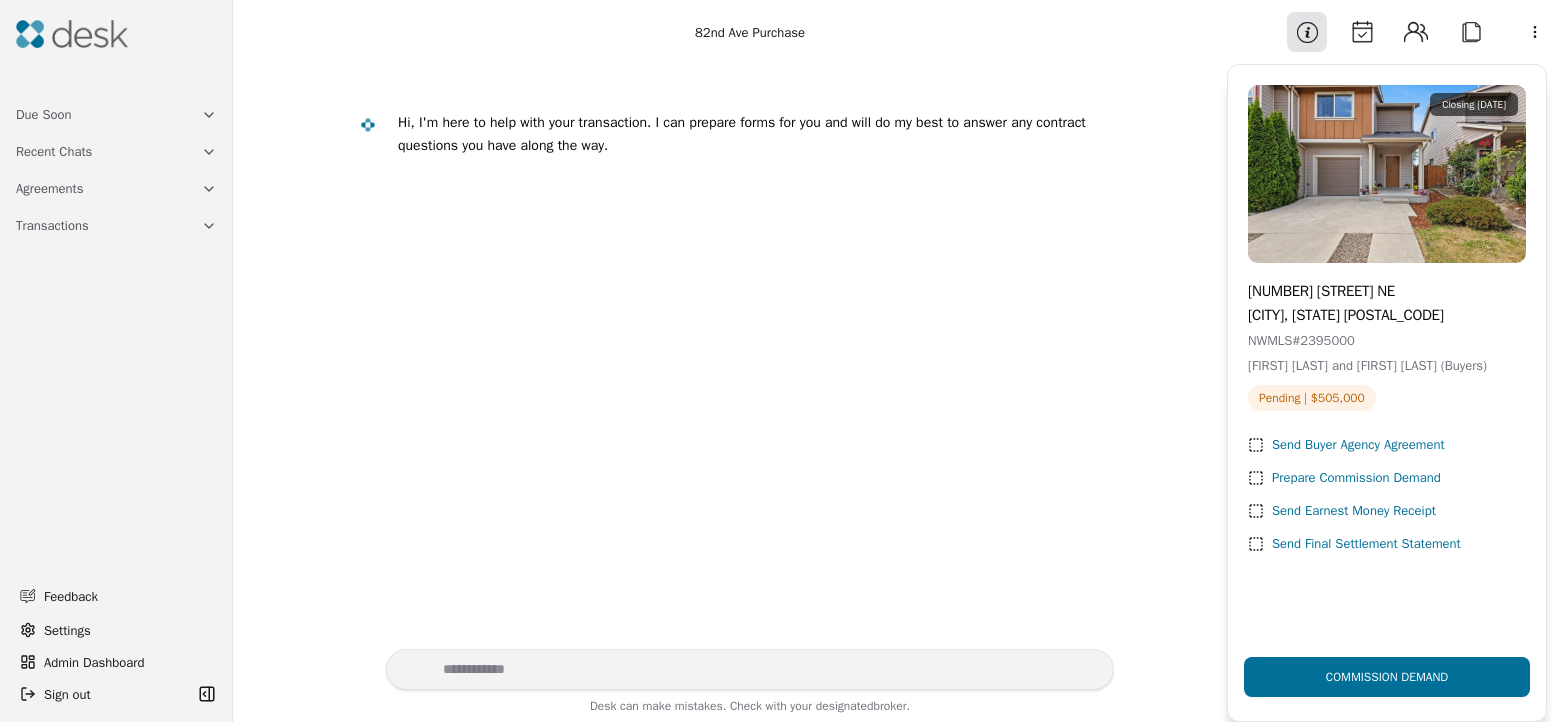 scroll, scrollTop: 0, scrollLeft: 0, axis: both 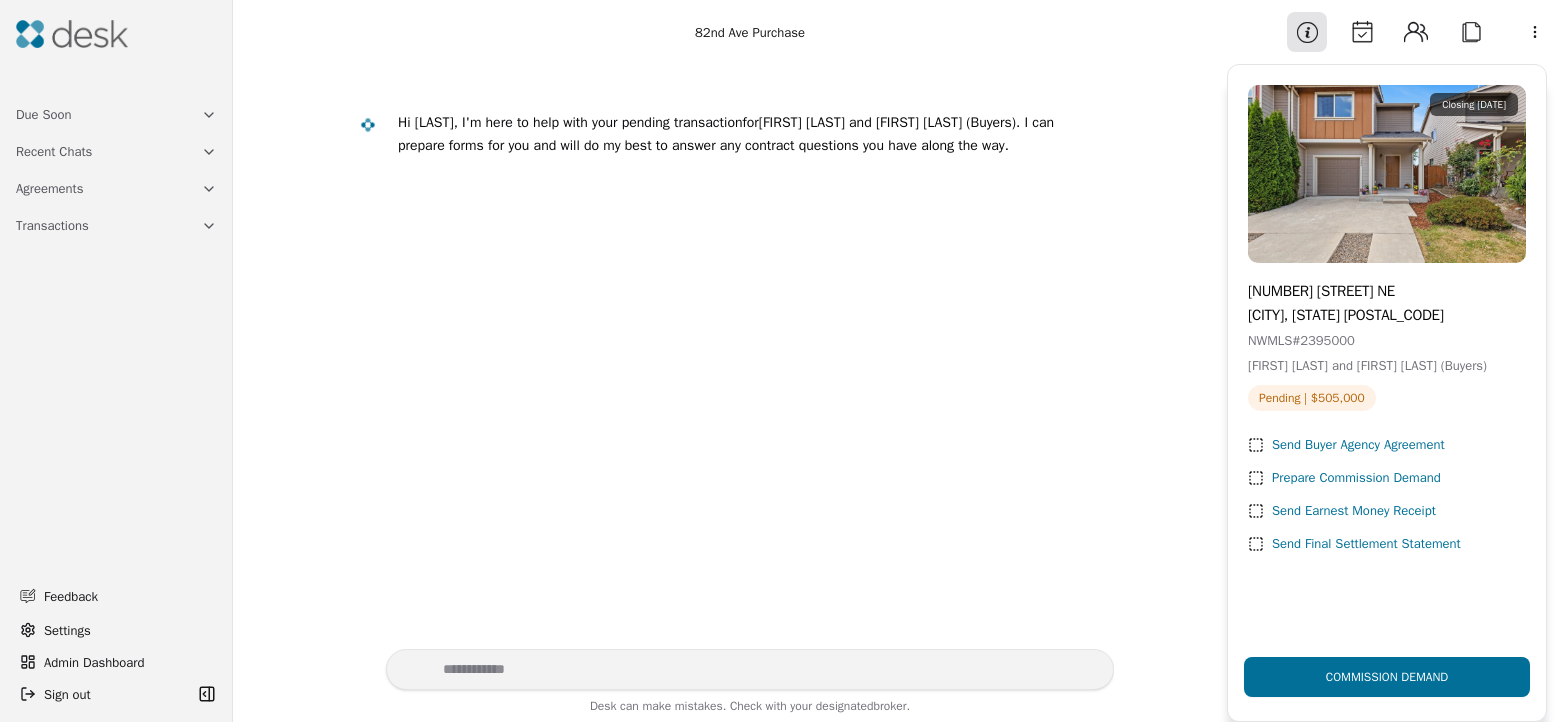 click 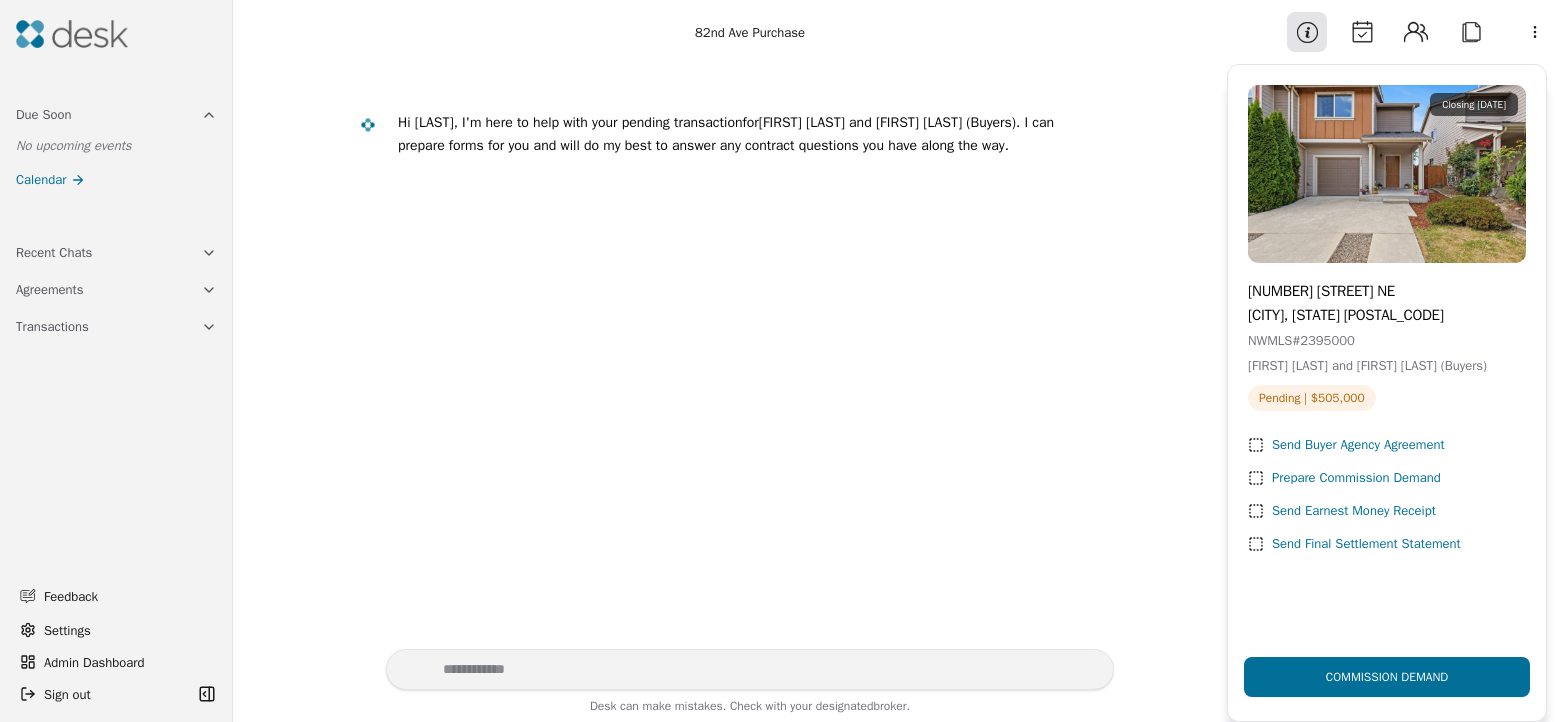 click 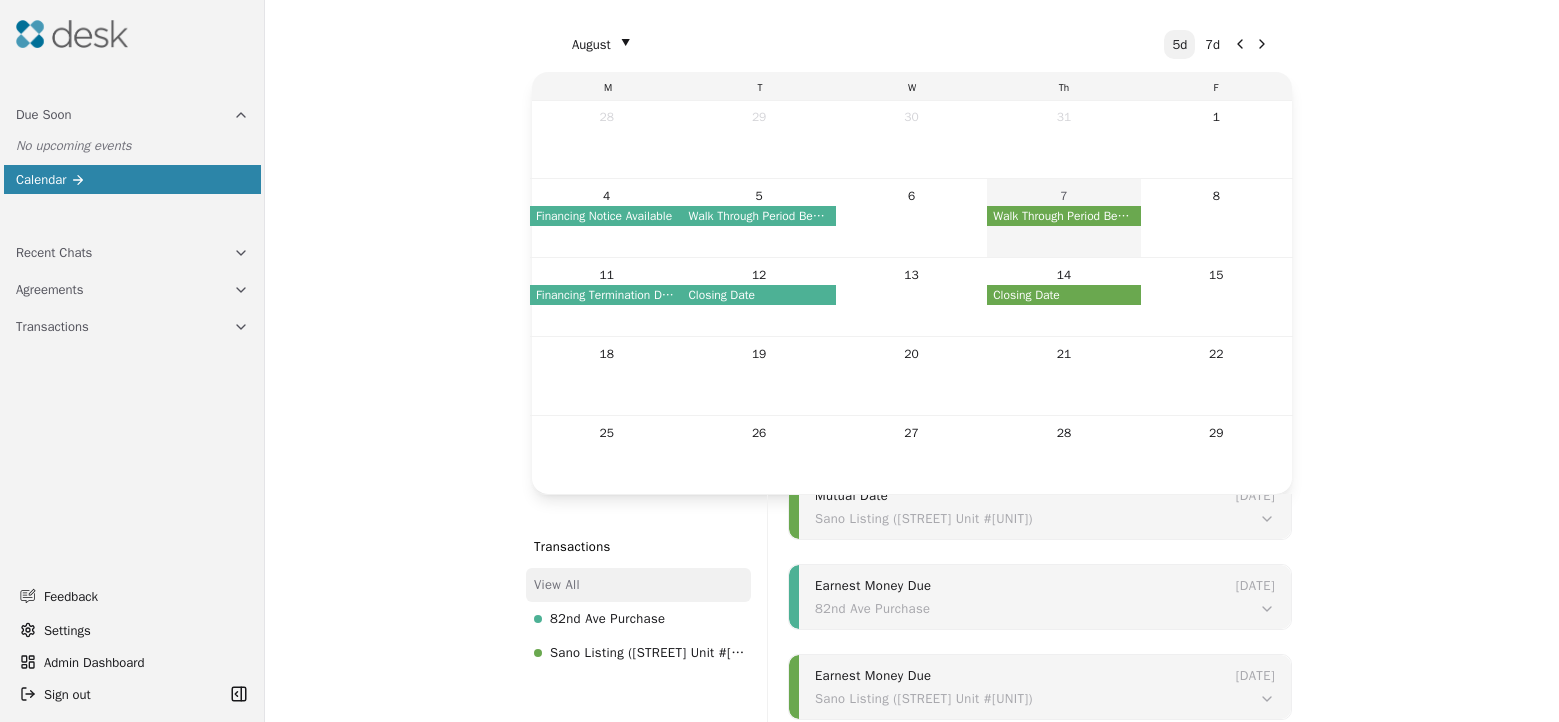 scroll, scrollTop: 284, scrollLeft: 0, axis: vertical 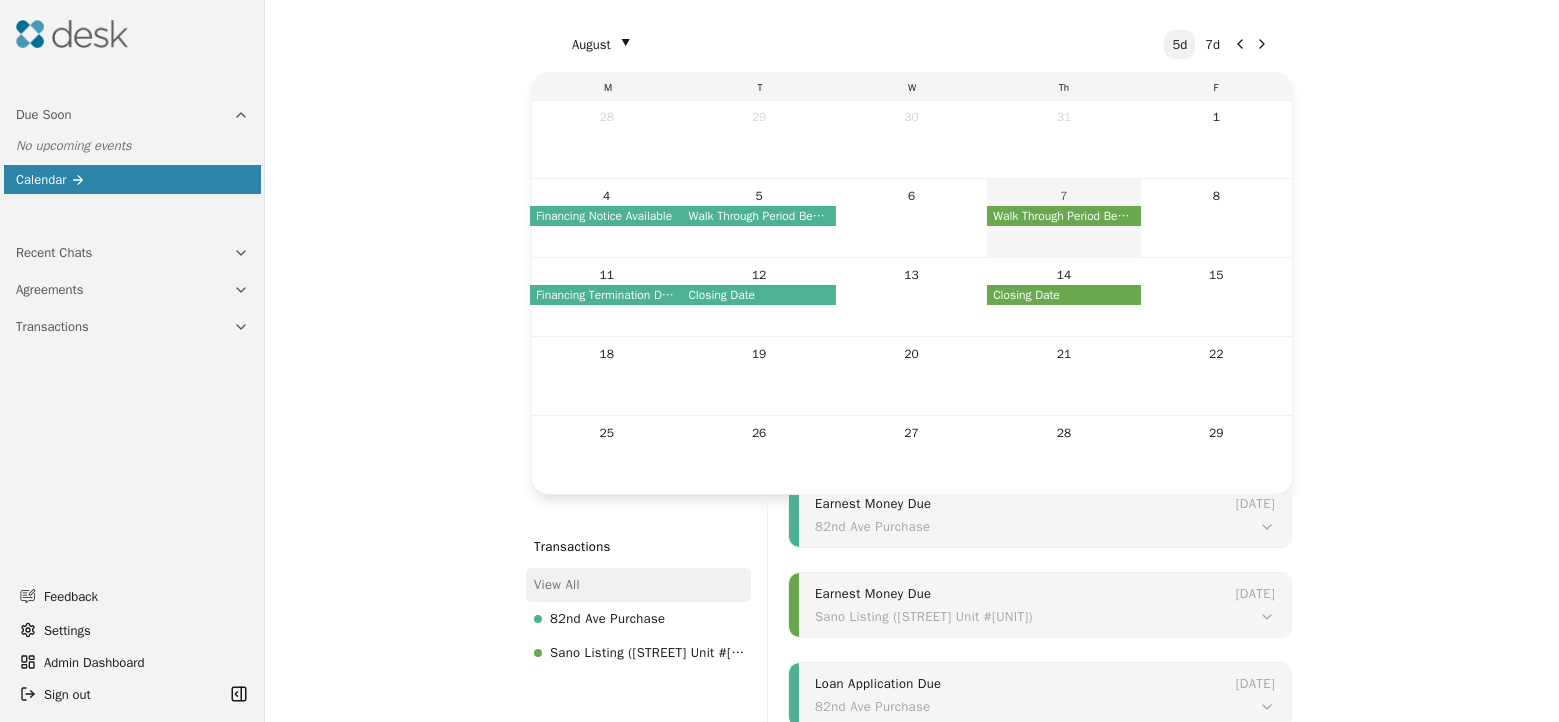 click 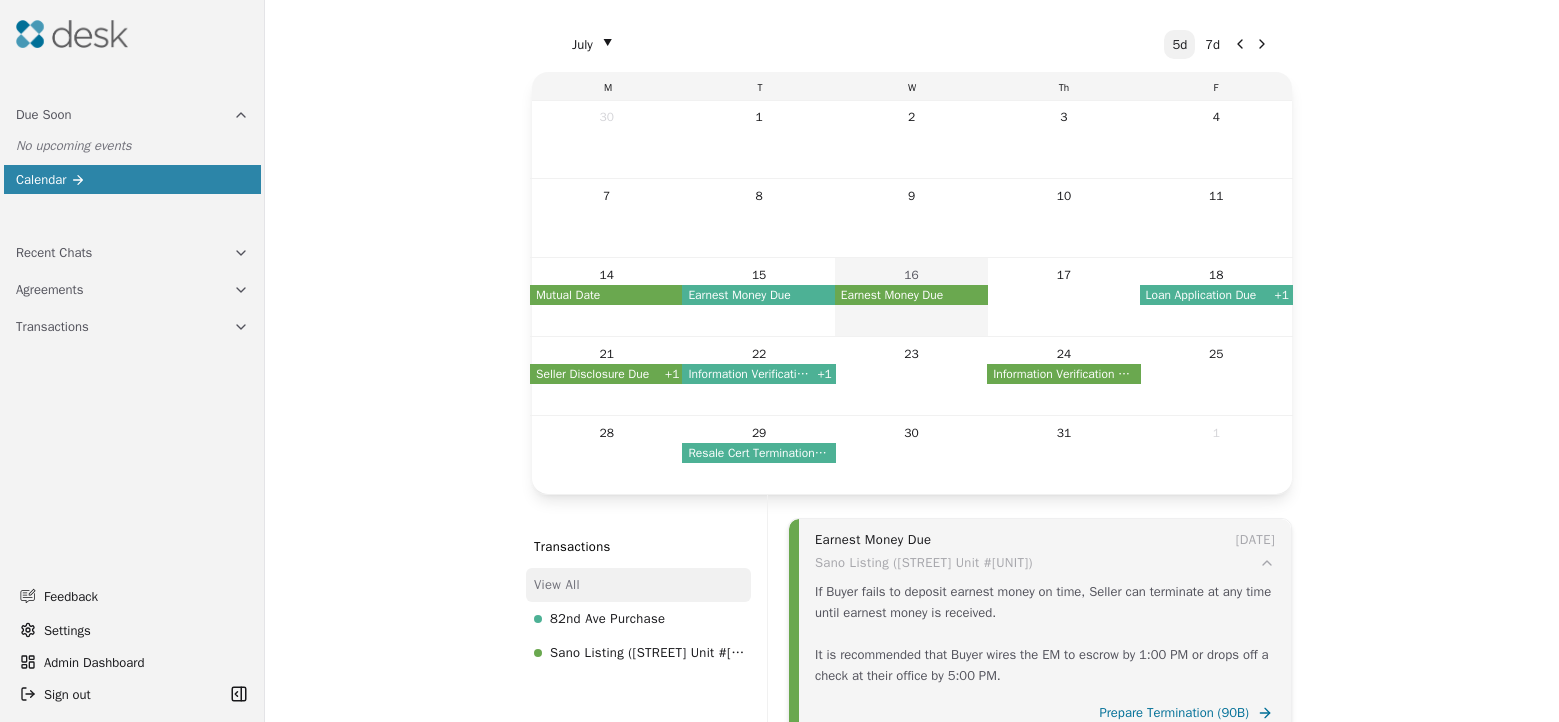 click 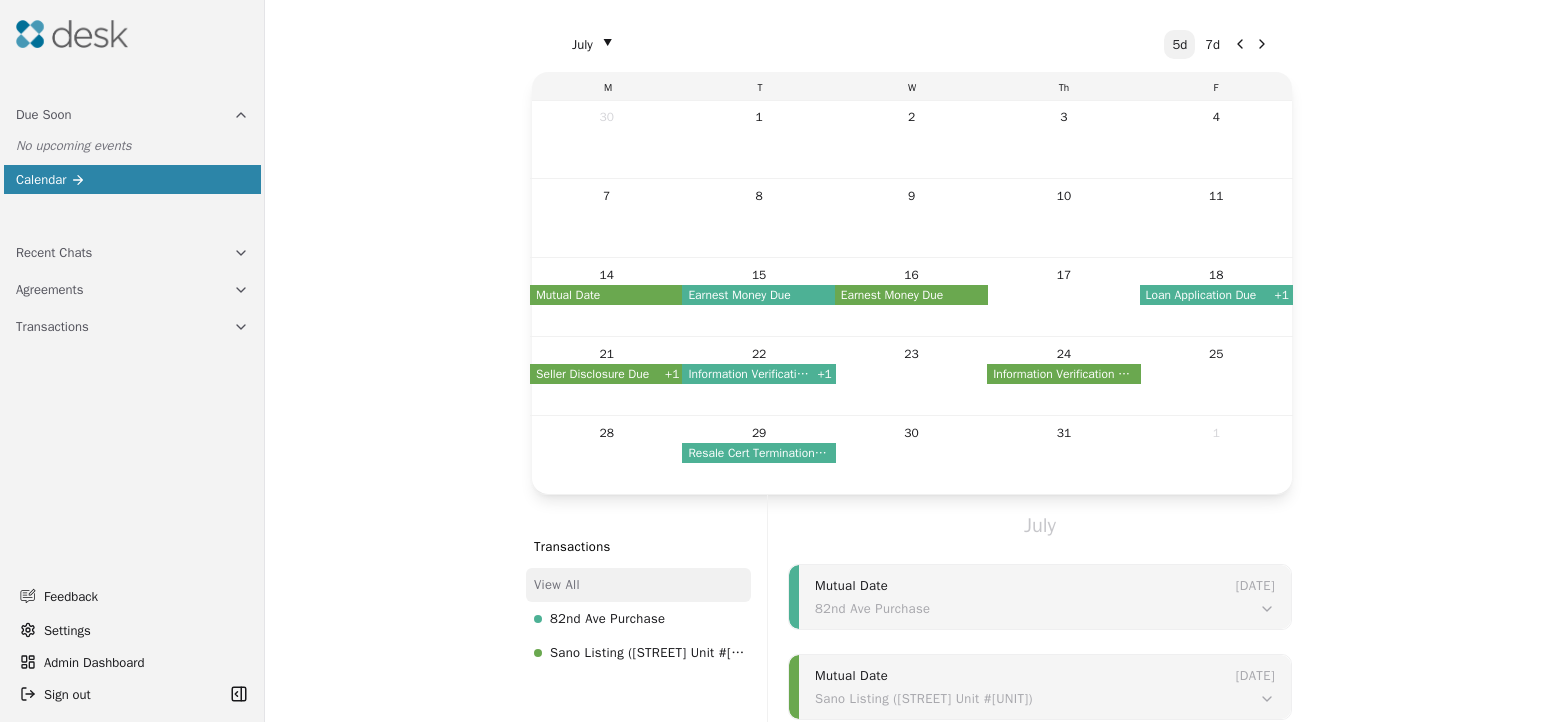 scroll, scrollTop: 16, scrollLeft: 0, axis: vertical 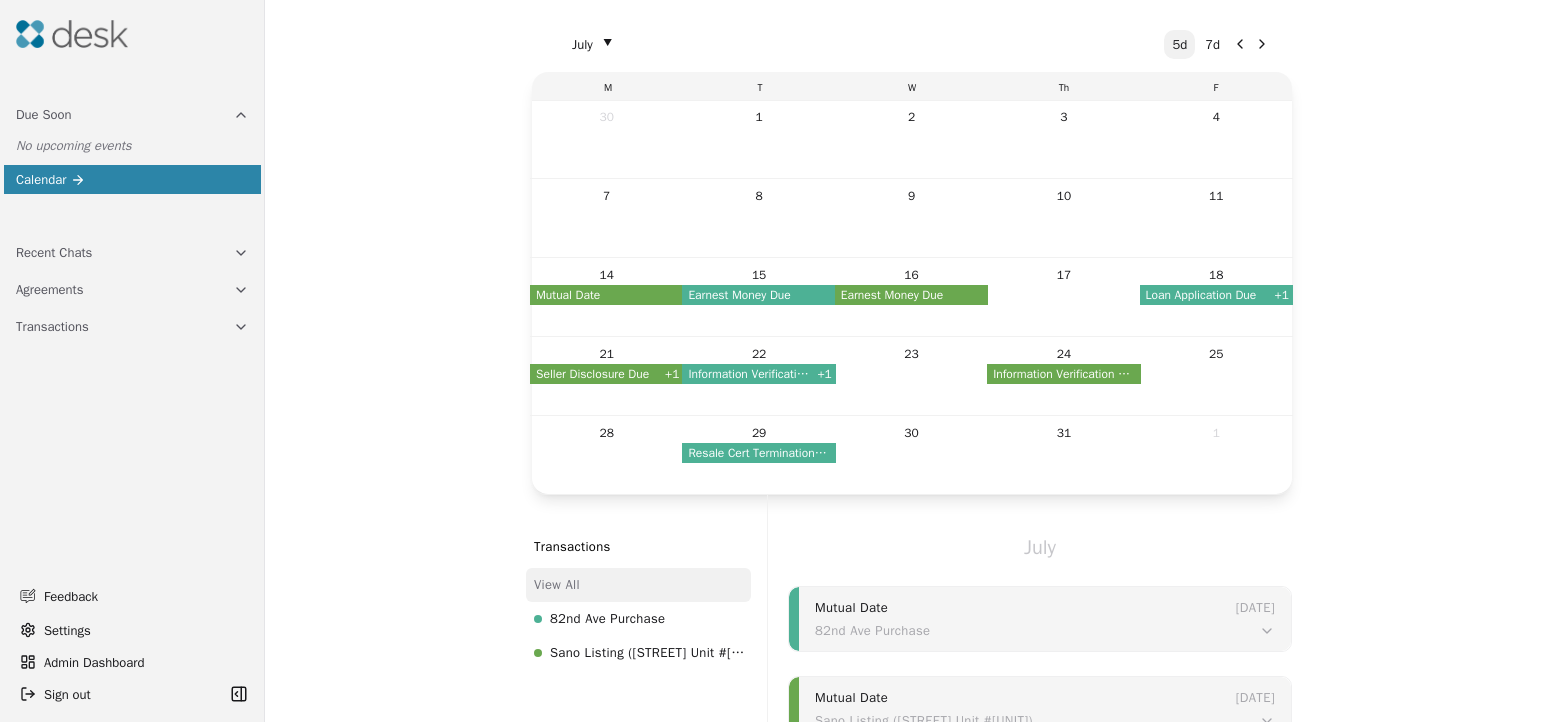 click on "July ▾ 5d 7d M T W Th F 30 1 2 3 4 7 8 9 10 11 14 Mutual Date 15 Earnest Money Due 16 Earnest Money Due 17 18 Loan Application Due + 1 21 Seller Disclosure Due + 1 22 Information Verification Ends + 1 23 24 Information Verification Ends 25 28 29 Resale Cert Termination Expires 30 31 1 All Transactions ▾ Transactions View All [NUMBER] [STREET] Purchase Sano Listing ([STREET] Unit #[UNIT]) July Mutual Date Jul 12 [NUMBER] [STREET] Purchase Mutual Date Jul 14 Sano Listing ([STREET] Unit #[UNIT]) Earnest Money Due Jul 15 [NUMBER] [STREET] Purchase Earnest Money Due Jul 16 Sano Listing ([STREET] Unit #[UNIT]) Loan Application Due Jul 18 [NUMBER] [STREET] Purchase HOA Termination Expires Jul 18 [NUMBER] [STREET] Purchase Seller Disclosure Due Jul 21 Sano Listing ([STREET] Unit #[UNIT]) Resale Cert Termination Expires Jul 21 Sano Listing ([STREET] Unit #[UNIT]) Information Verification Ends Jul 22 [NUMBER] [STREET] Purchase Resale Certificate Due Jul 22 [NUMBER] [STREET] Purchase Information Verification Ends Jul 24 Sano Listing ([STREET] Unit #[UNIT]) Resale Cert Termination Expires" at bounding box center [912, 361] 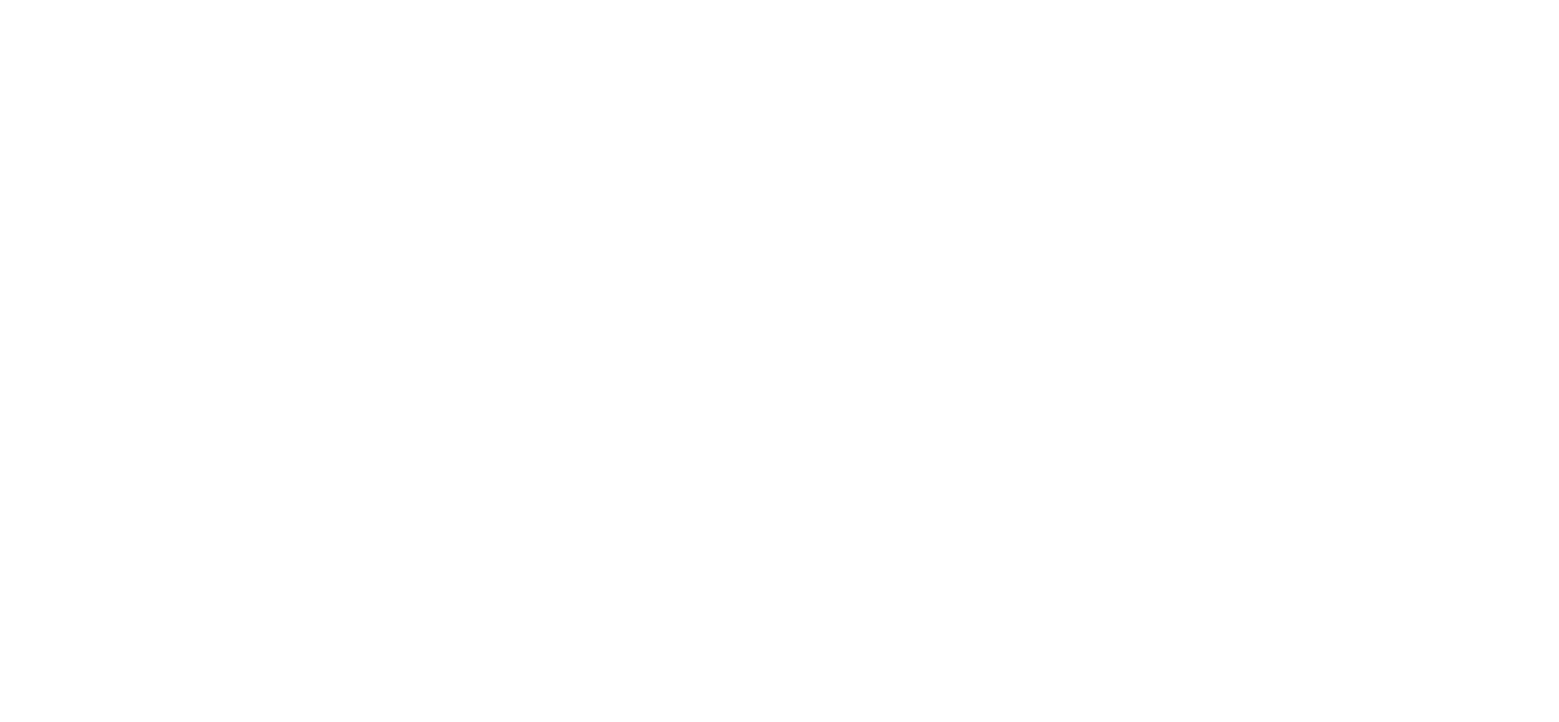 scroll, scrollTop: 0, scrollLeft: 0, axis: both 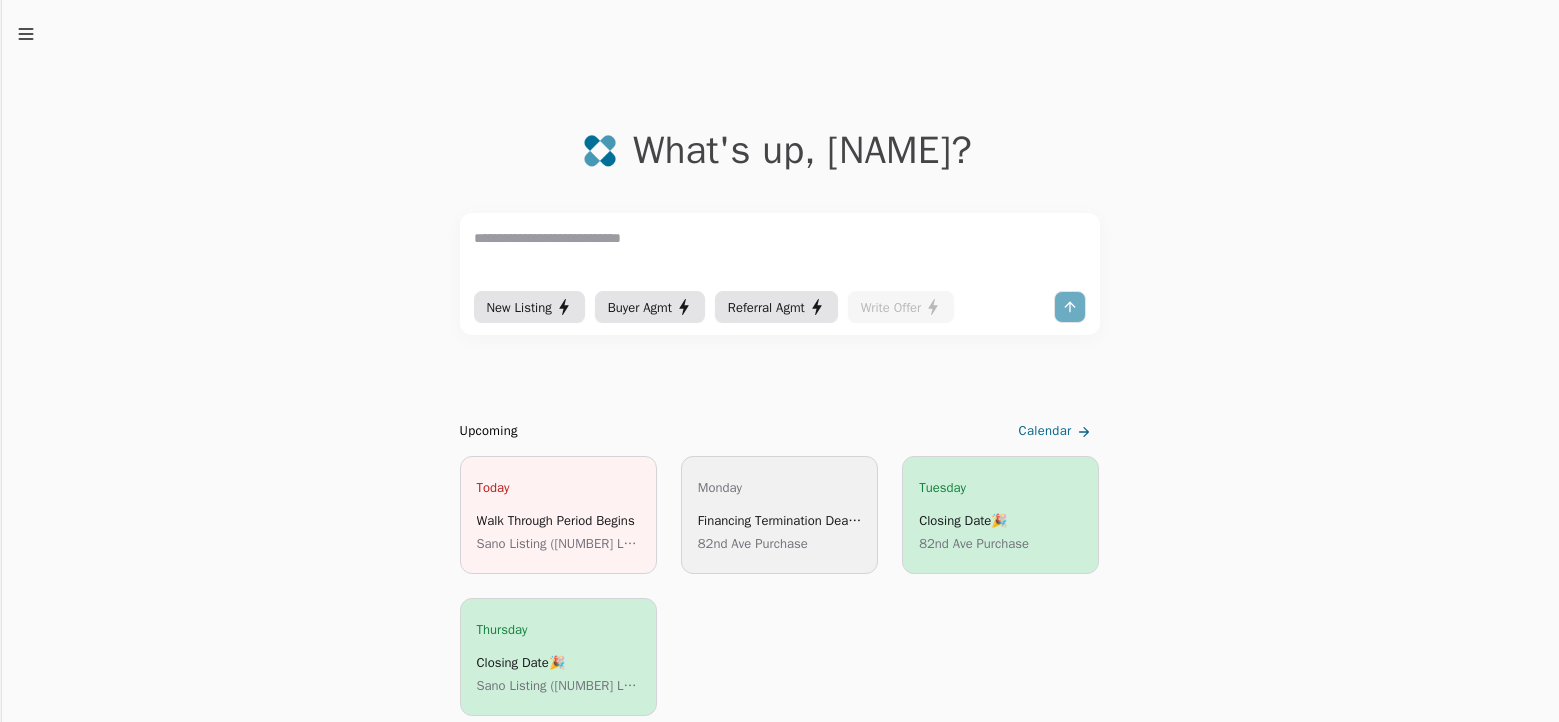 click on "What's up , Eldar ?" at bounding box center (802, 150) 